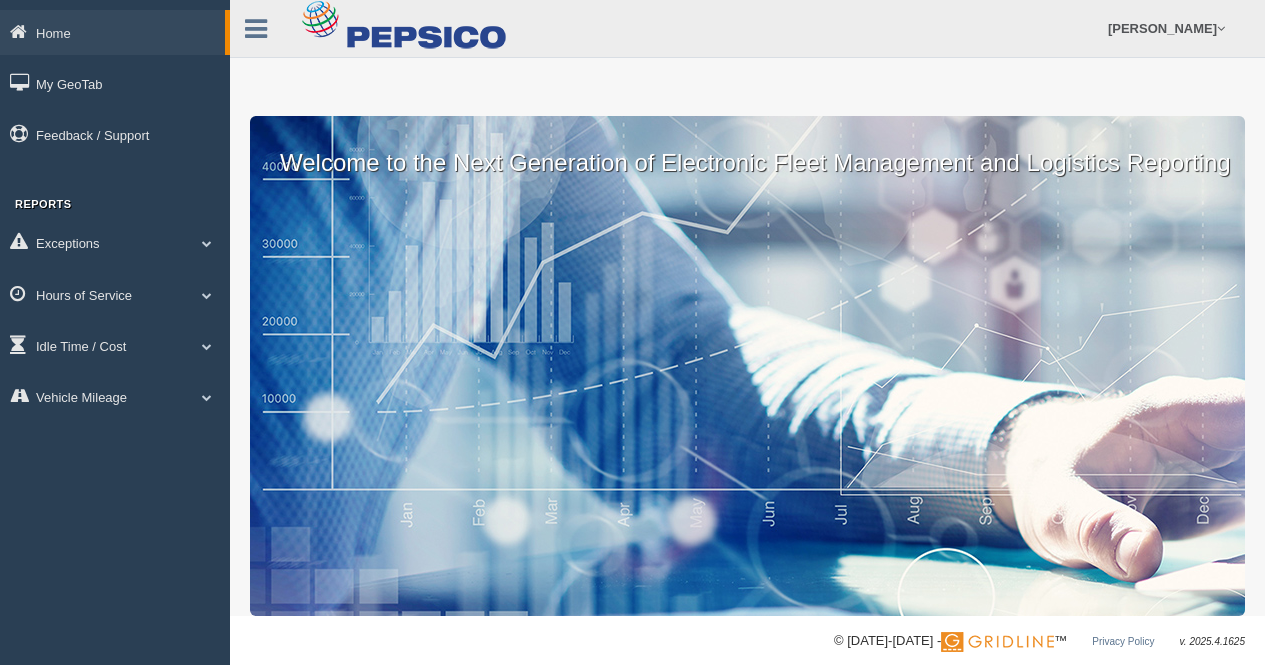 scroll, scrollTop: 0, scrollLeft: 0, axis: both 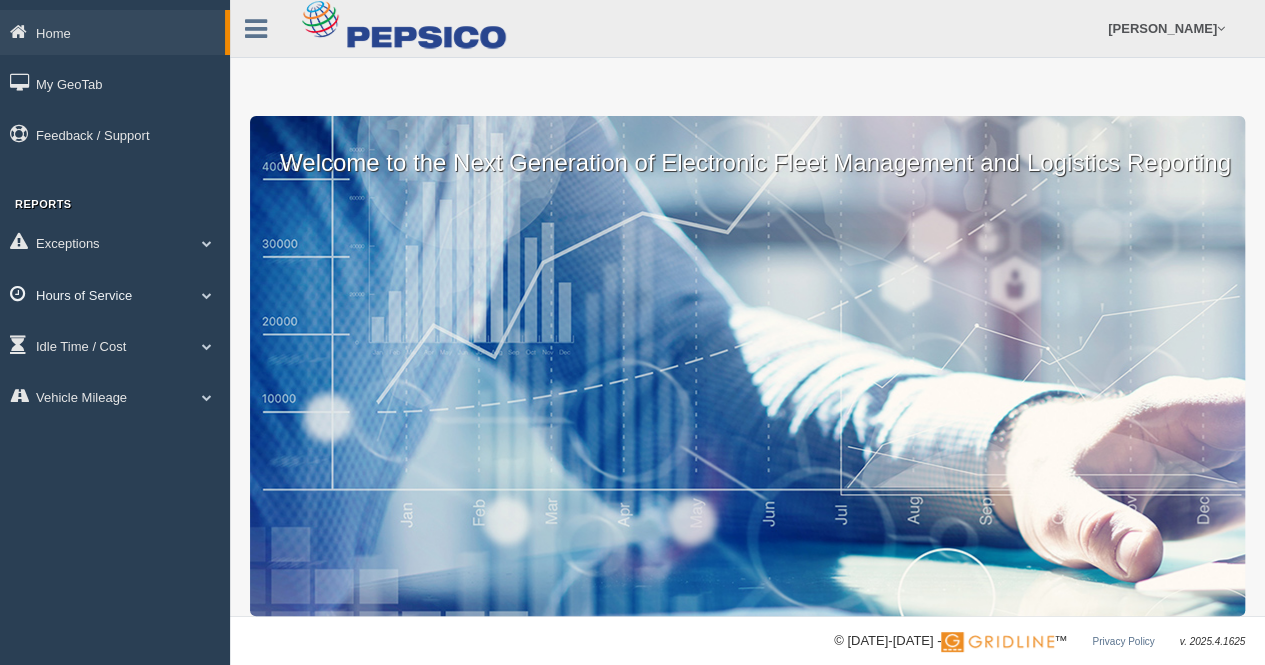 click at bounding box center [207, 295] 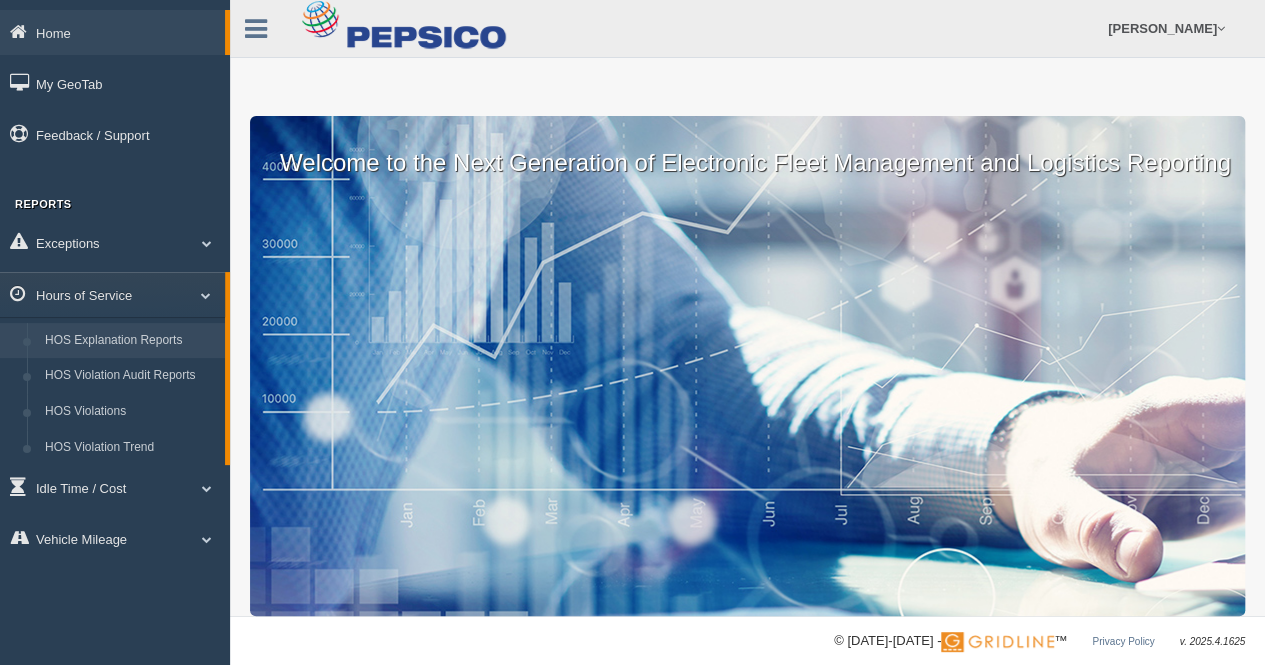 click on "HOS Explanation Reports" at bounding box center (130, 341) 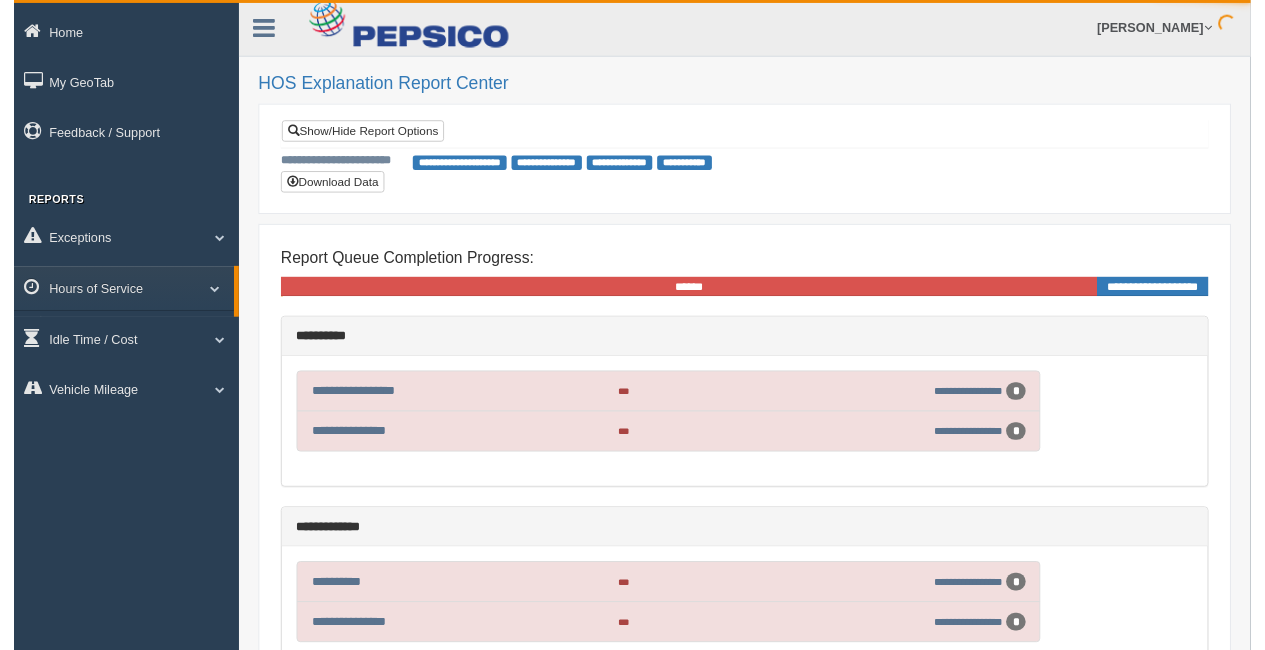 scroll, scrollTop: 0, scrollLeft: 0, axis: both 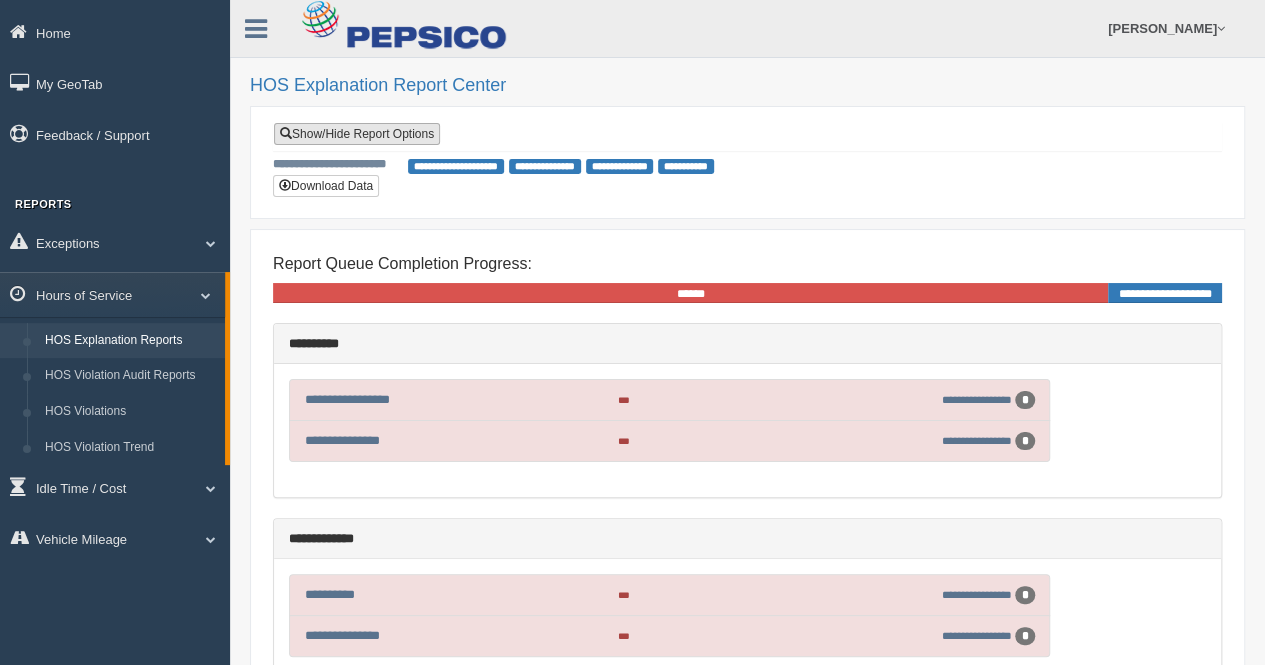 click on "Show/Hide Report Options" at bounding box center (357, 134) 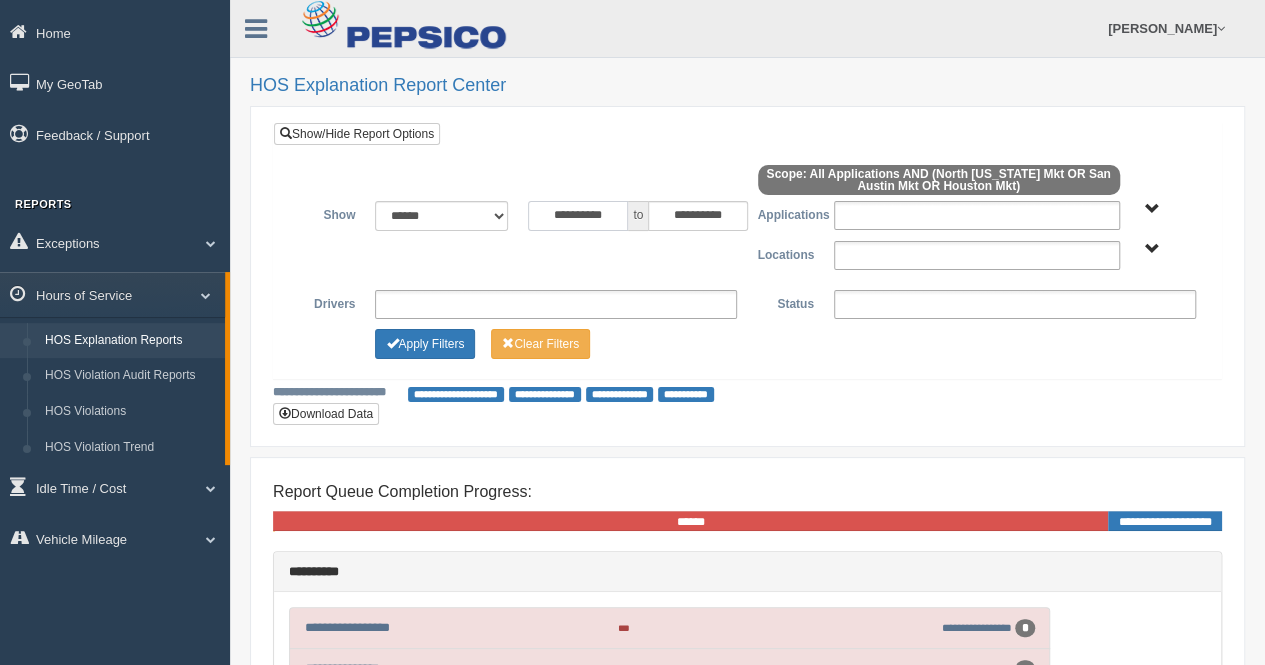 click on "**********" at bounding box center (578, 216) 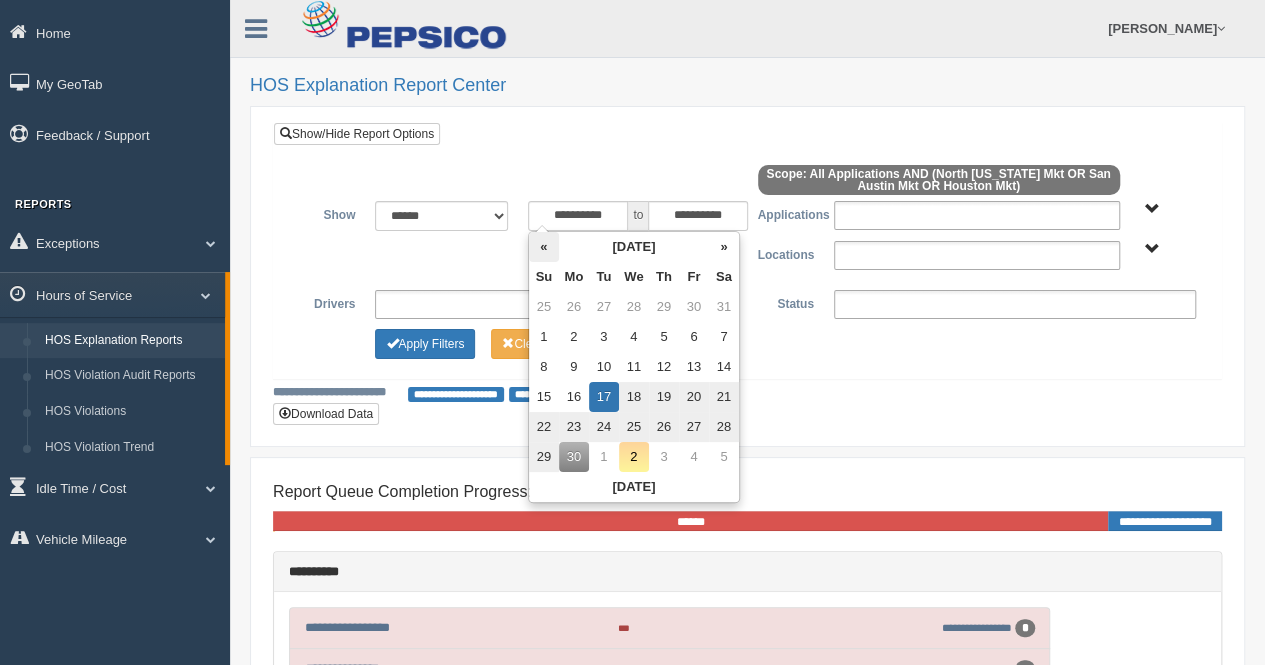 click on "«" at bounding box center [544, 247] 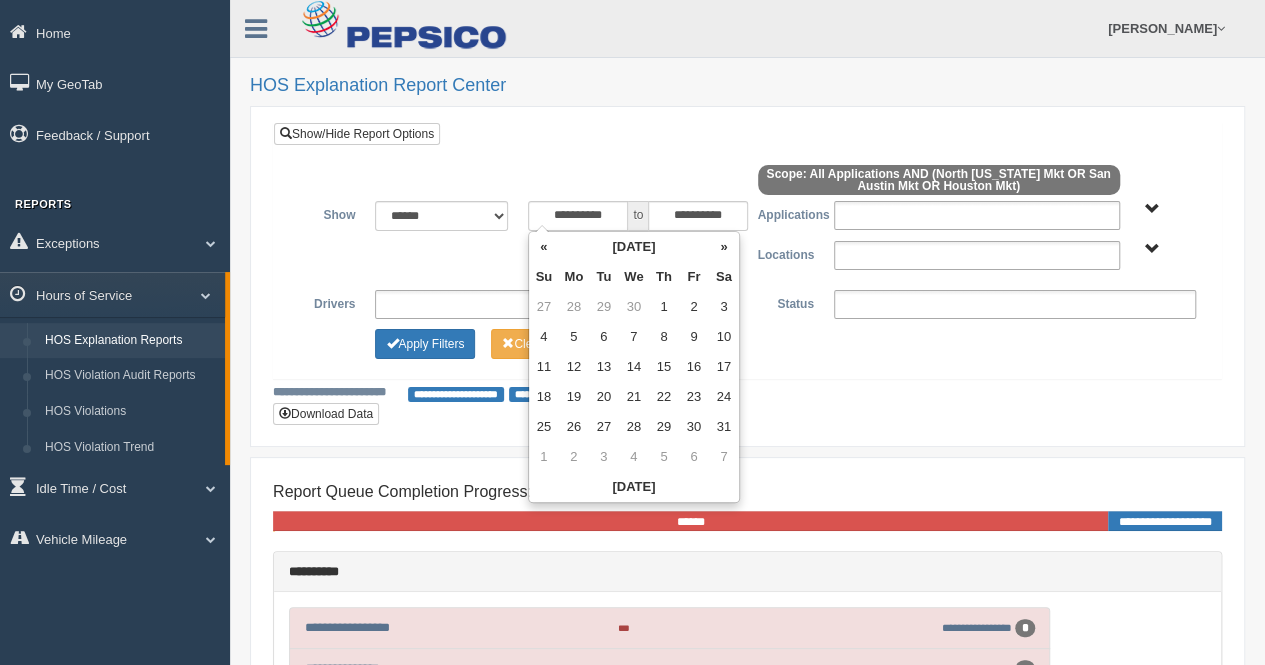 click on "«" at bounding box center [544, 247] 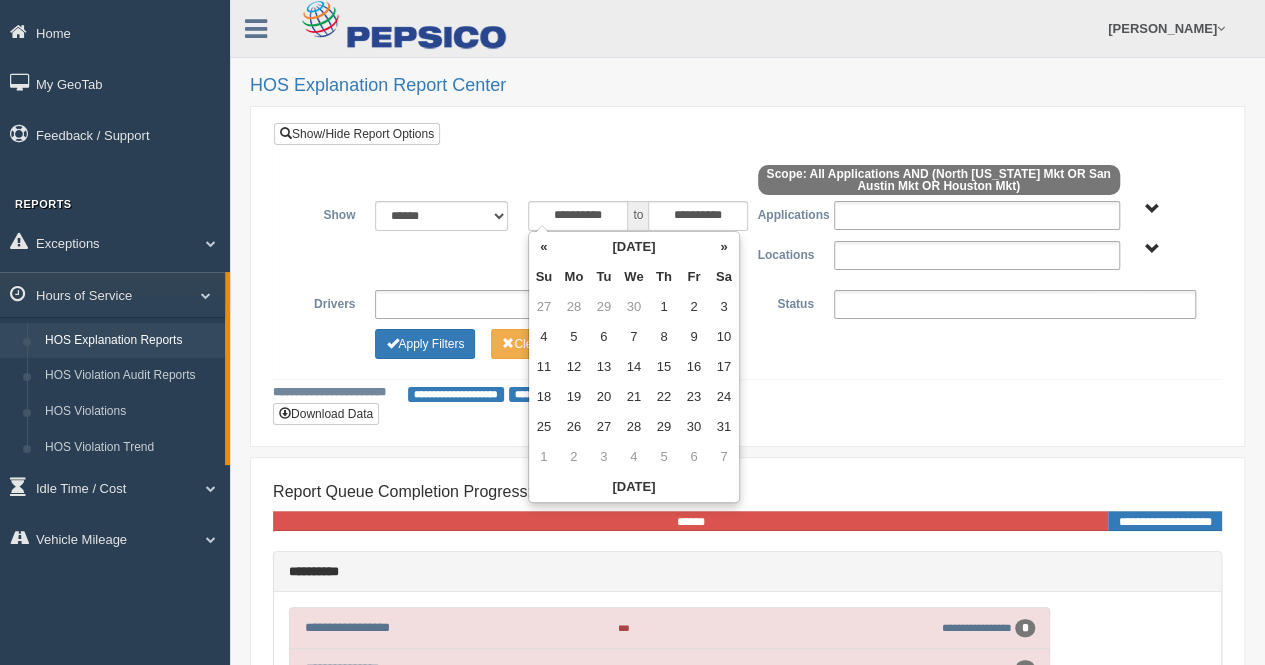 click on "«" at bounding box center (544, 247) 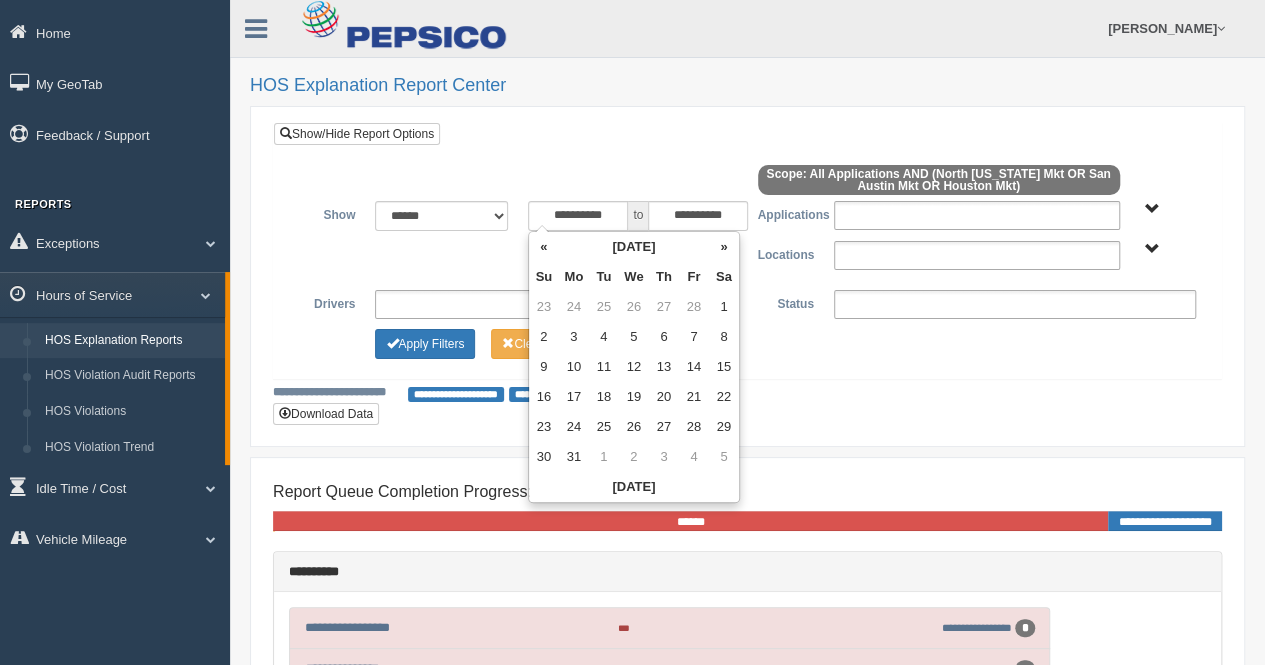 click on "«" at bounding box center [544, 247] 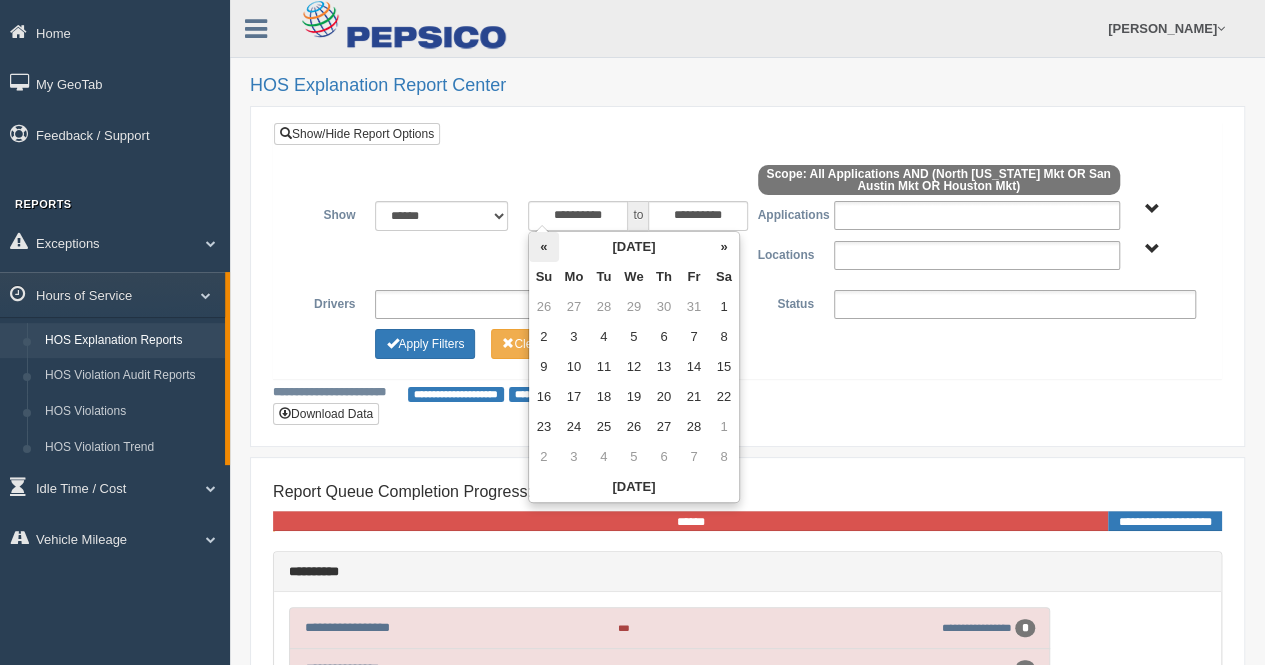 click on "«" at bounding box center [544, 247] 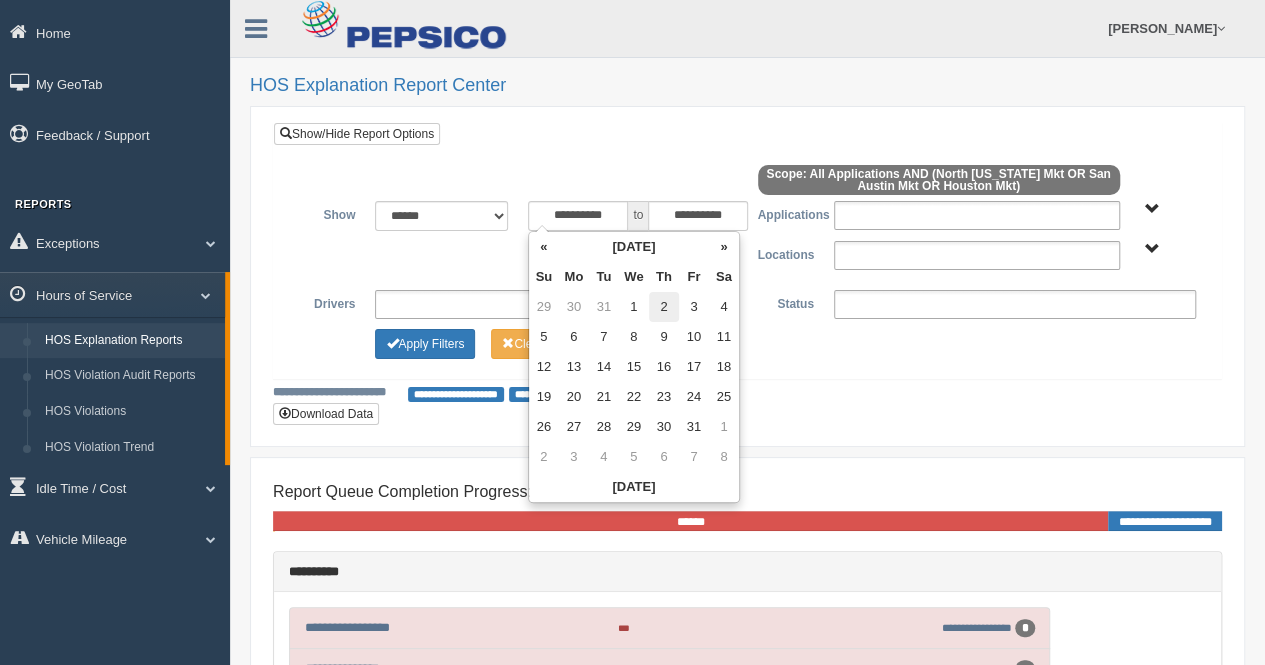 click on "2" at bounding box center [664, 307] 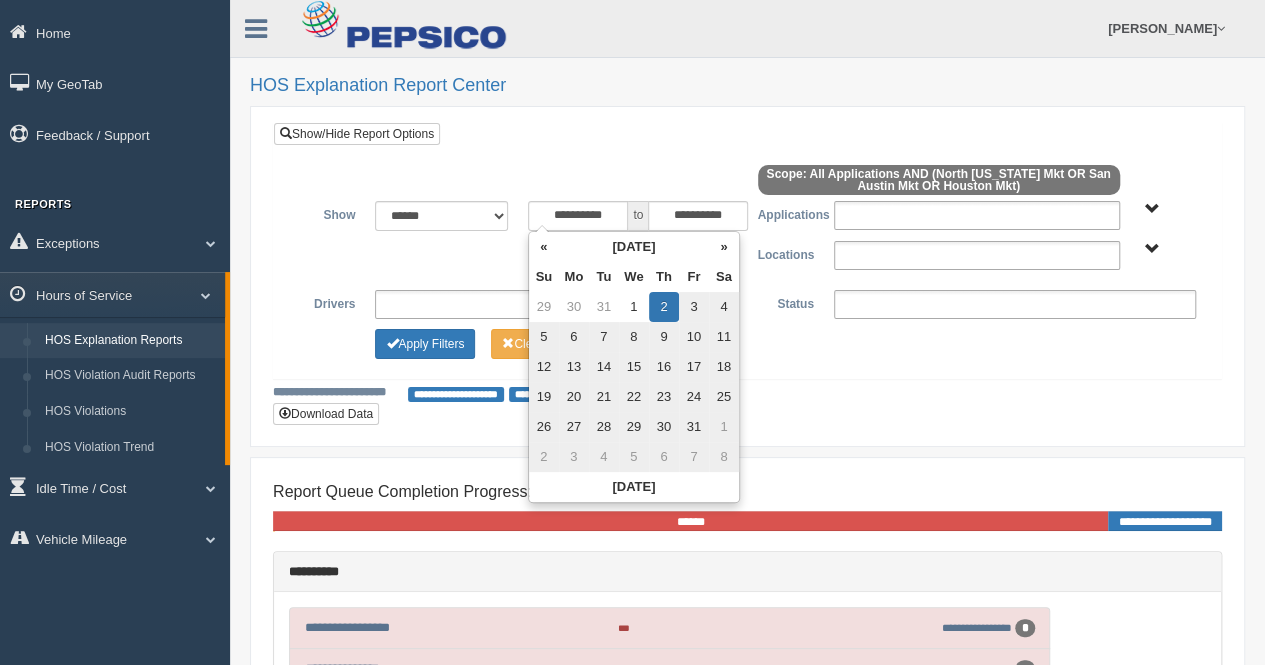 click at bounding box center [747, 183] 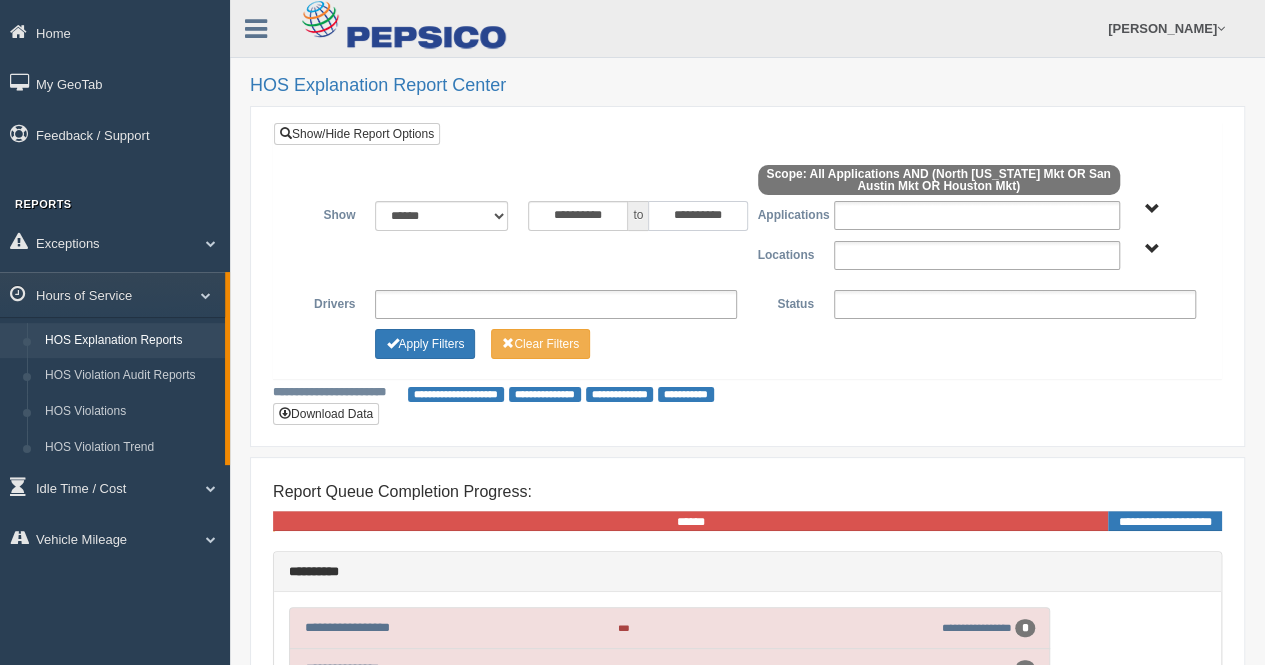 click on "**********" at bounding box center (698, 216) 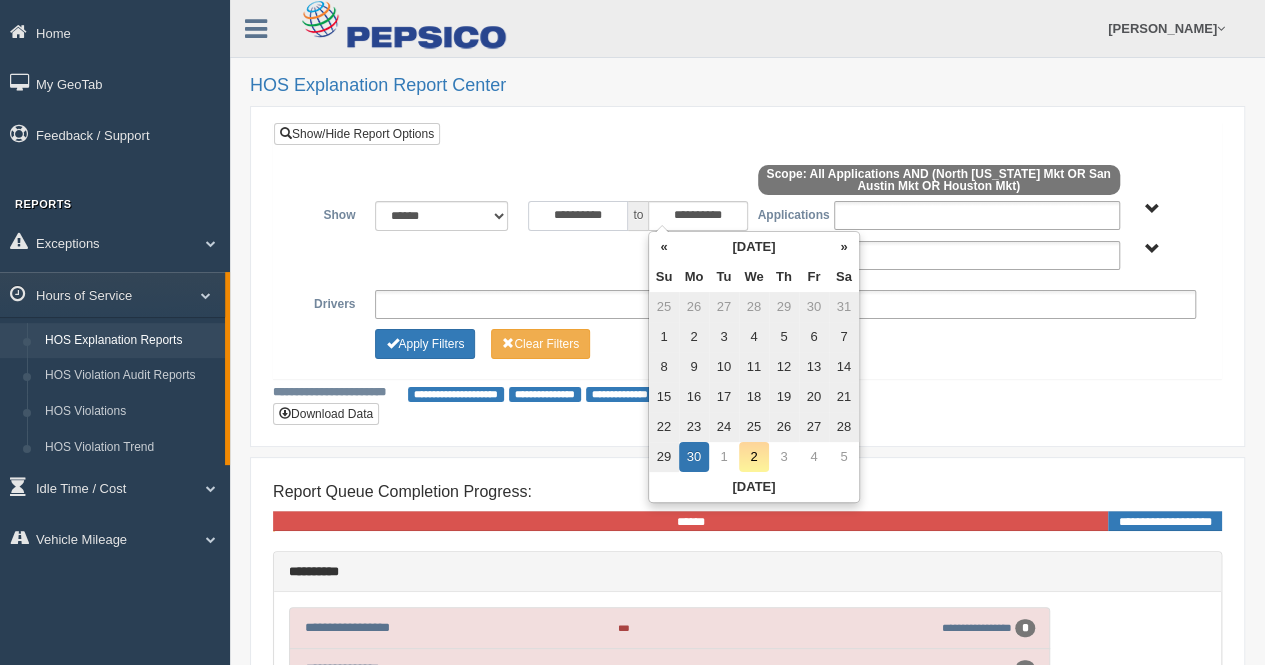 click on "**********" at bounding box center [578, 216] 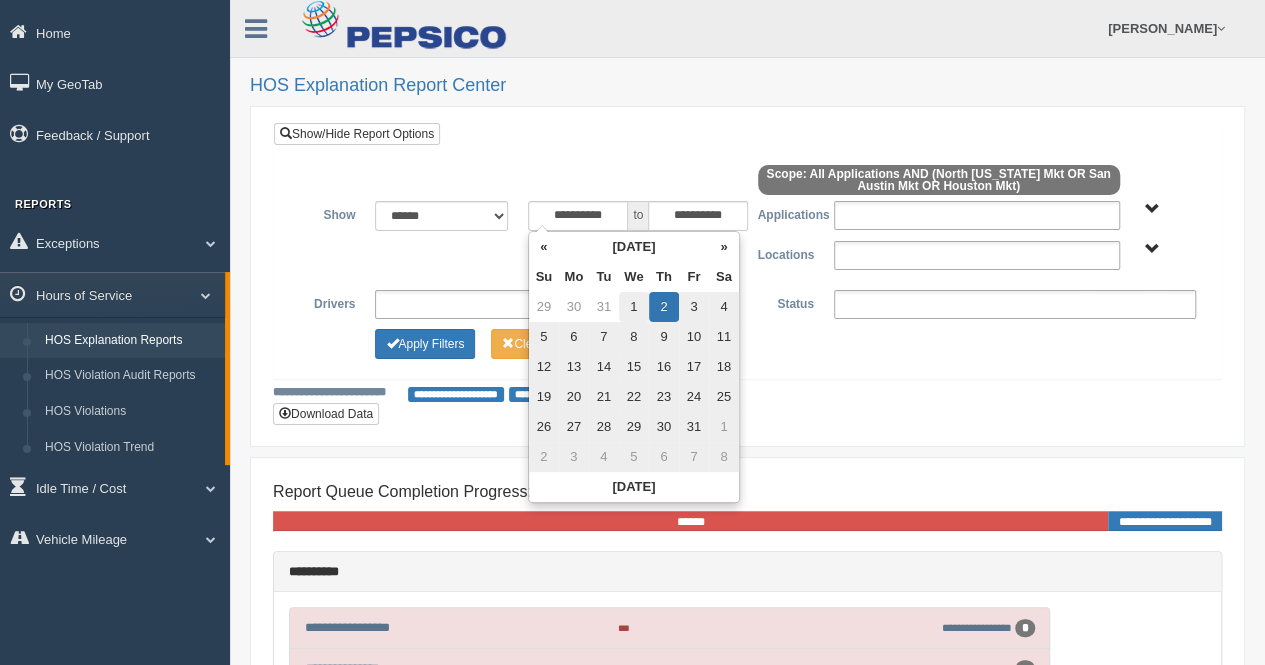 click on "1" at bounding box center [634, 307] 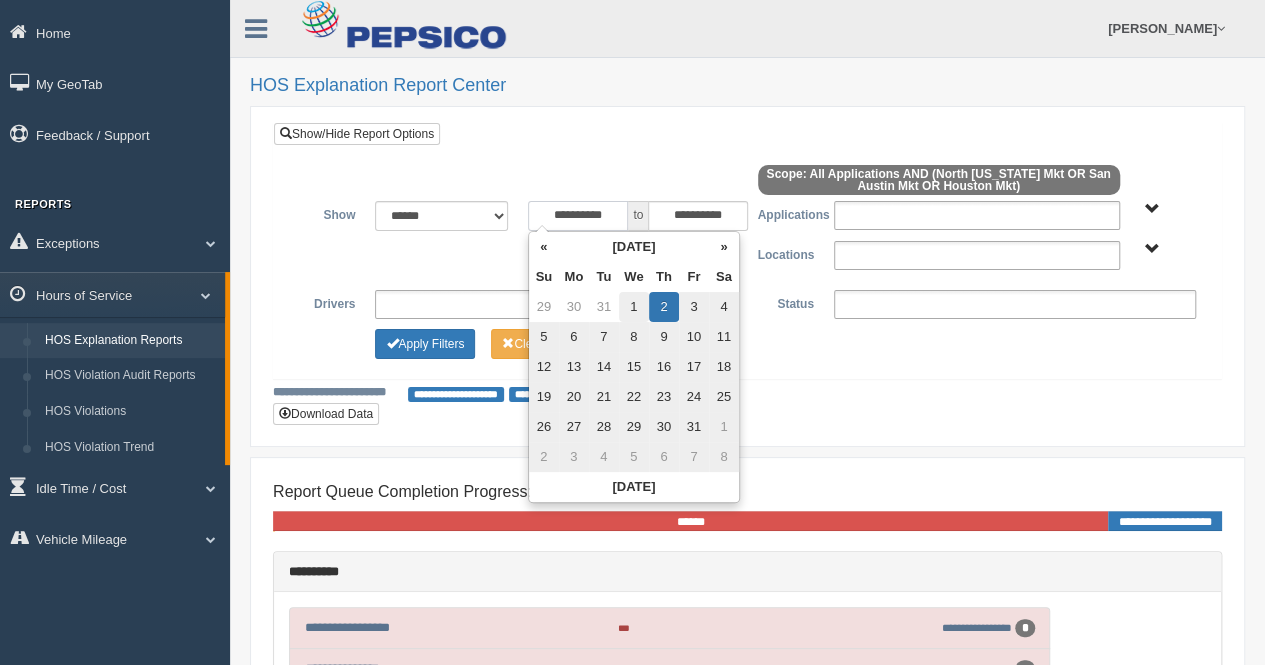 type on "**********" 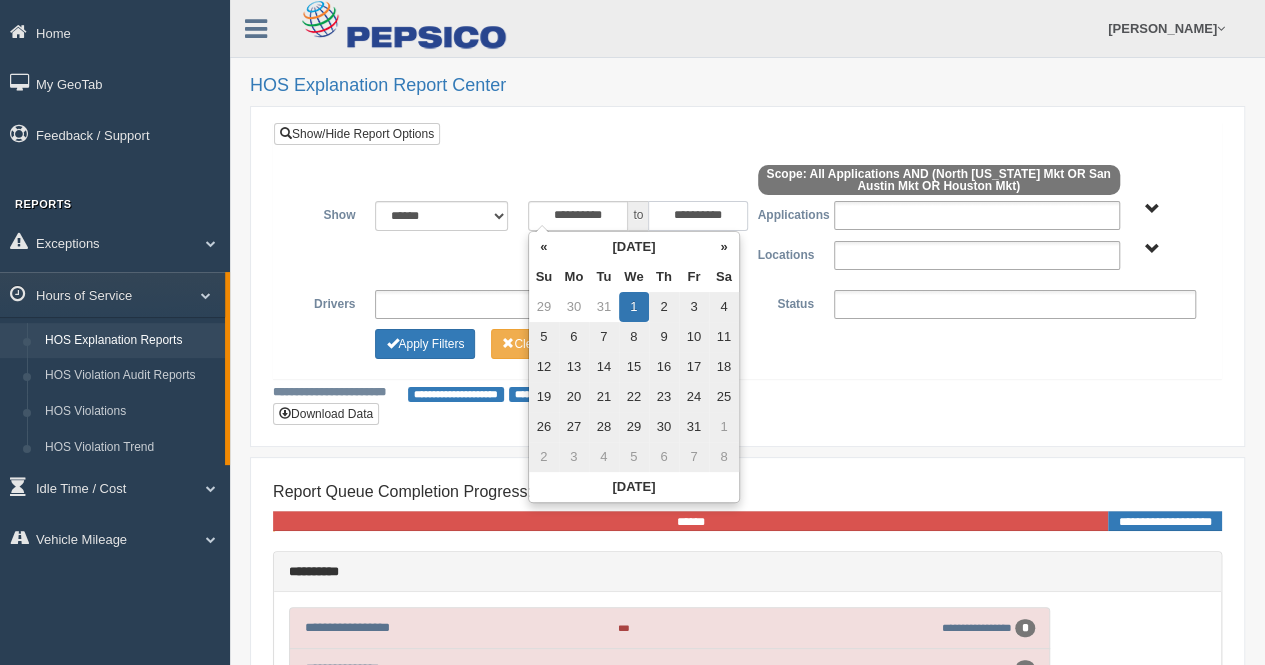 click on "**********" at bounding box center [698, 216] 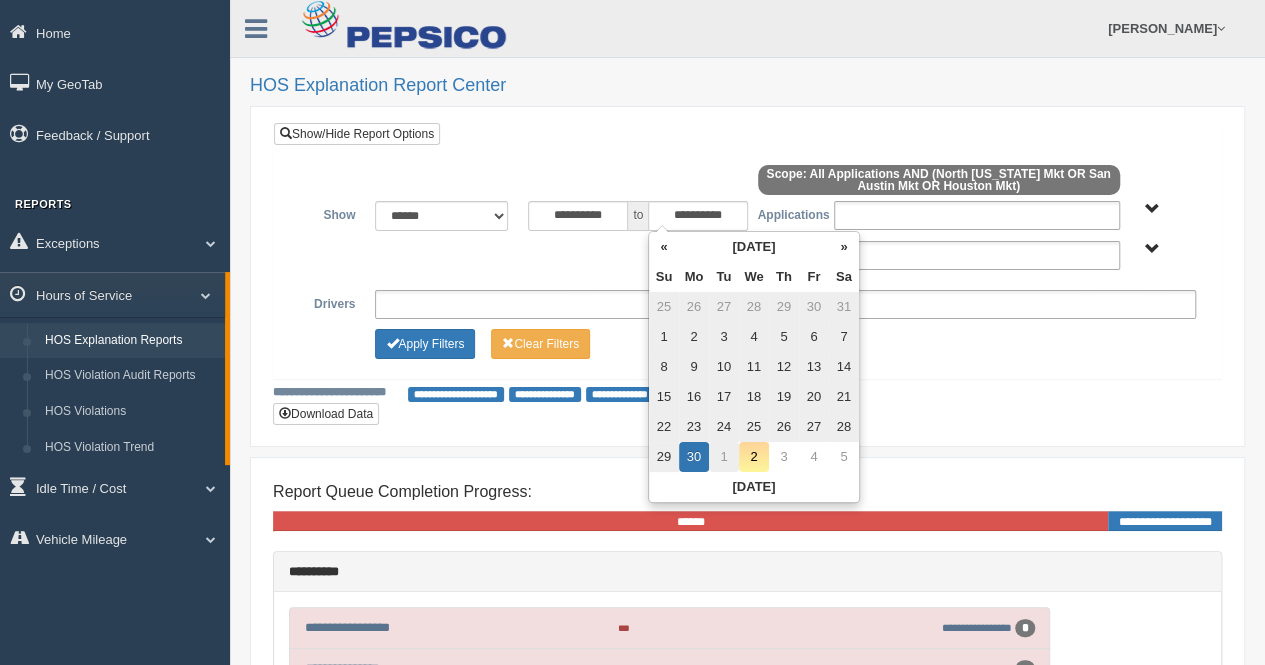 click on "1" at bounding box center (724, 457) 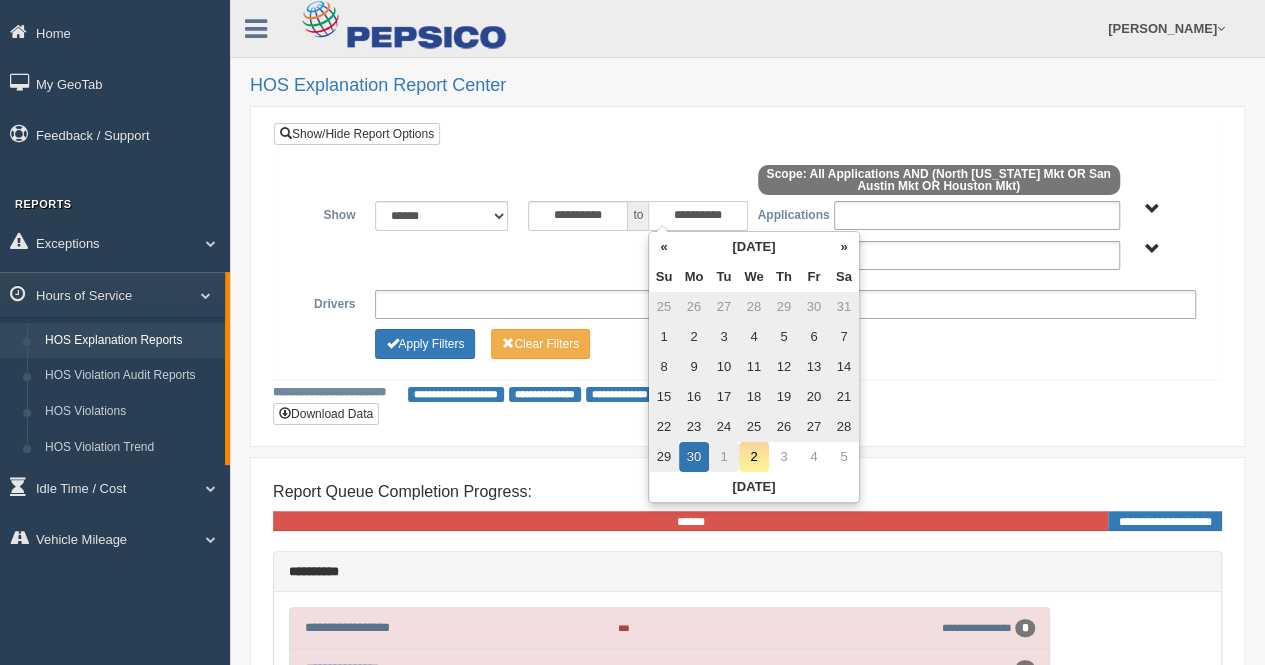 type on "**********" 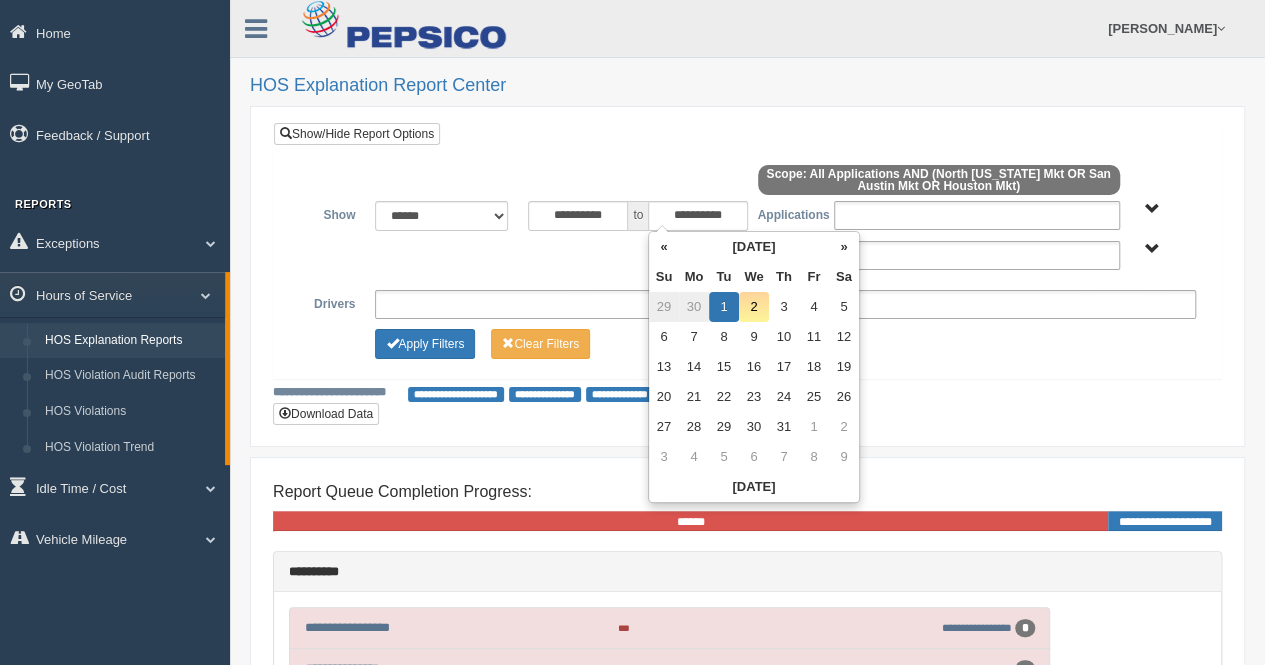 click on "**********" at bounding box center [747, 393] 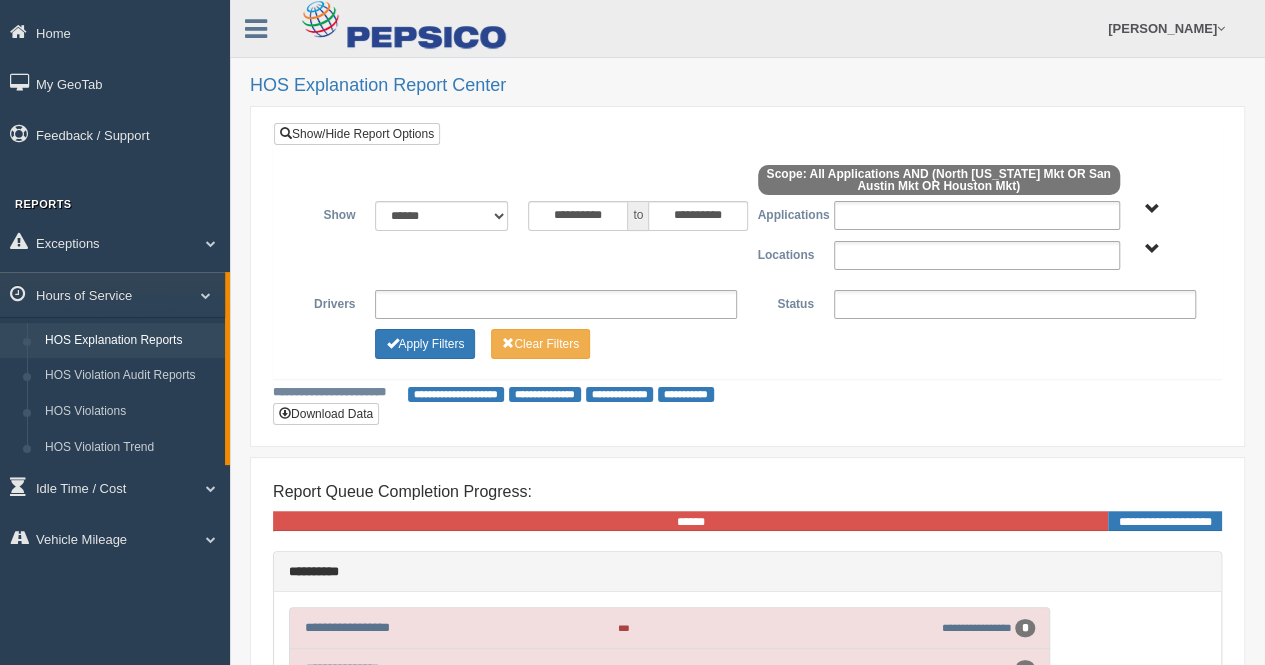 click on "Houston Mkt  North [US_STATE] Mkt  San Austin Mkt" at bounding box center [1152, 249] 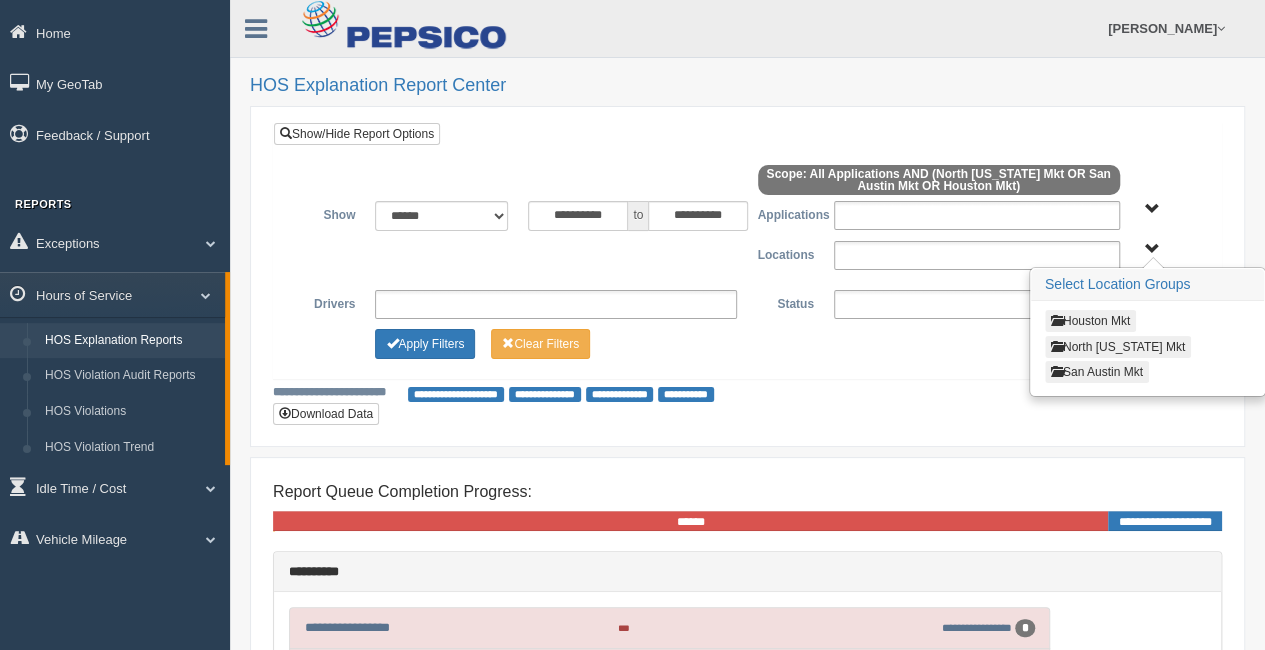 click on "Houston Mkt" at bounding box center [1090, 321] 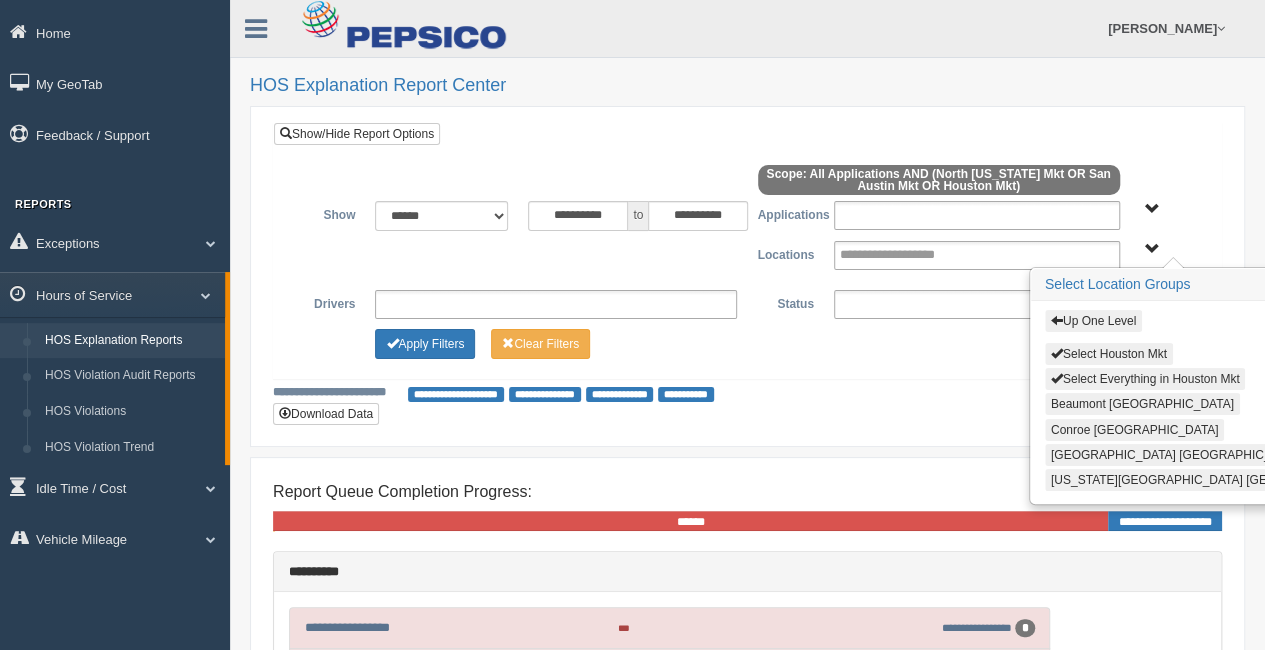 click on "Select Everything in Houston Mkt" at bounding box center [1145, 379] 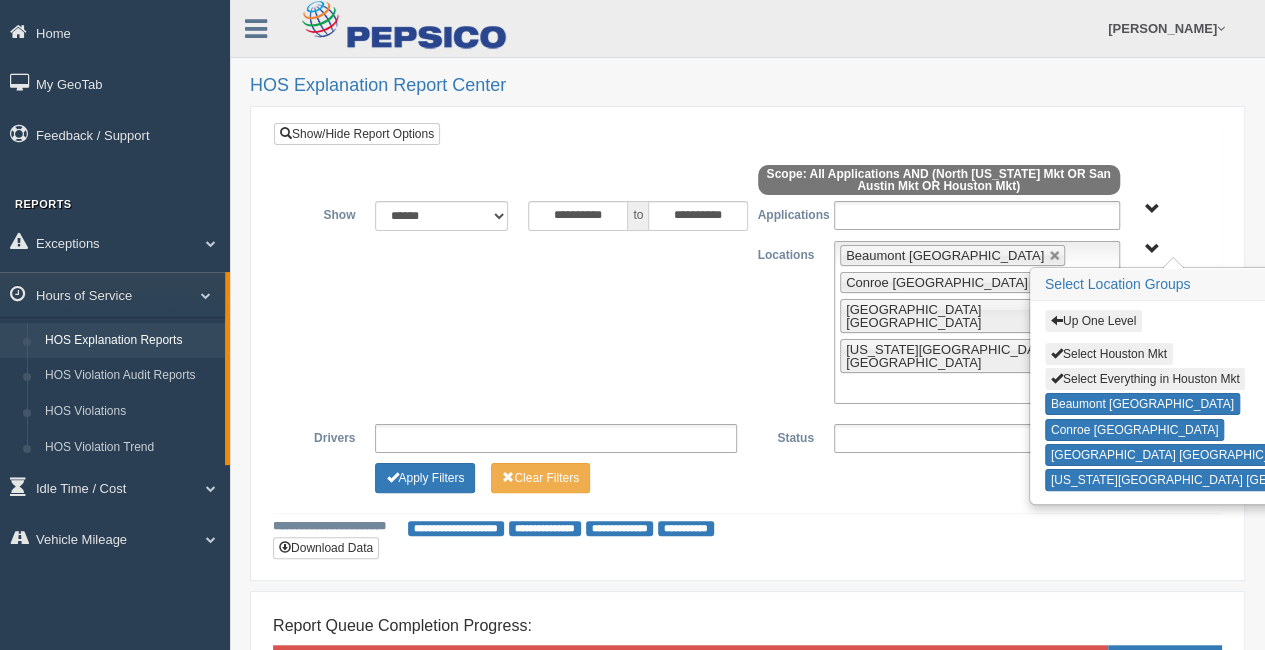 click on "Up One Level  Select Houston Mkt  Select Everything in [GEOGRAPHIC_DATA] Mkt [GEOGRAPHIC_DATA] [GEOGRAPHIC_DATA] [GEOGRAPHIC_DATA] [GEOGRAPHIC_DATA] [GEOGRAPHIC_DATA] [GEOGRAPHIC_DATA] [US_STATE][GEOGRAPHIC_DATA] [GEOGRAPHIC_DATA]" at bounding box center (1152, 249) 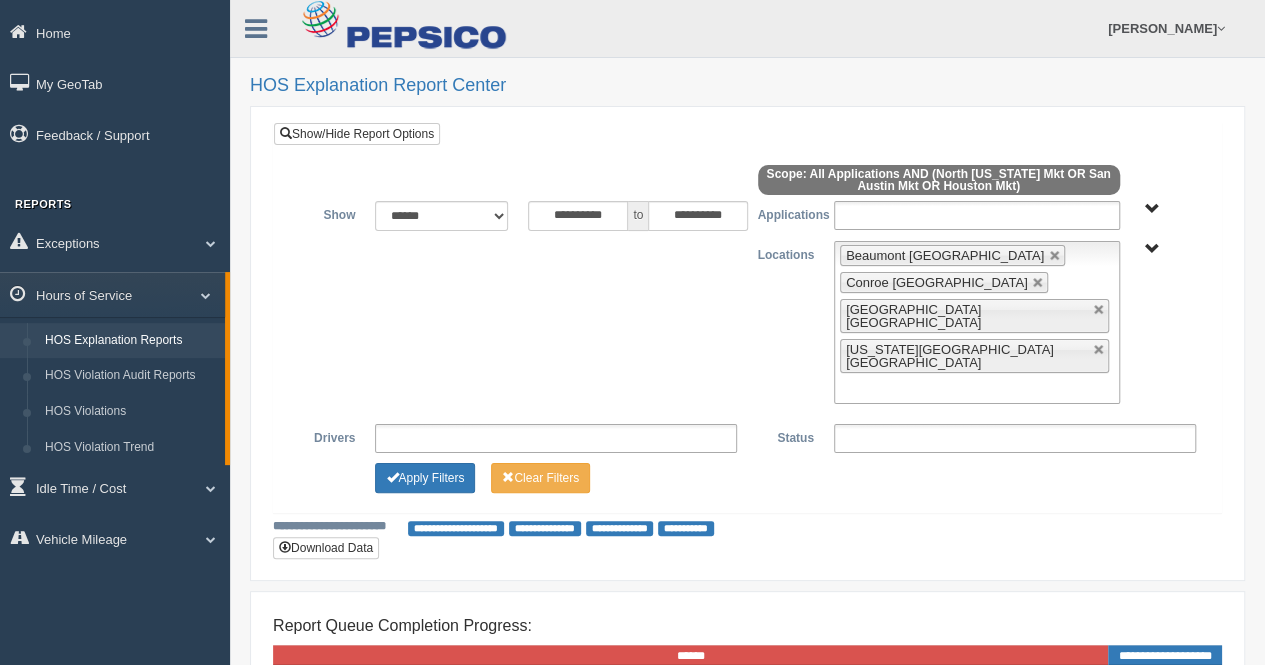 click on "Up One Level  Select Houston Mkt  Select Everything in [GEOGRAPHIC_DATA] Mkt [GEOGRAPHIC_DATA] [GEOGRAPHIC_DATA] [GEOGRAPHIC_DATA] [GEOGRAPHIC_DATA] [GEOGRAPHIC_DATA] [GEOGRAPHIC_DATA] [US_STATE][GEOGRAPHIC_DATA] [GEOGRAPHIC_DATA]" at bounding box center [1152, 249] 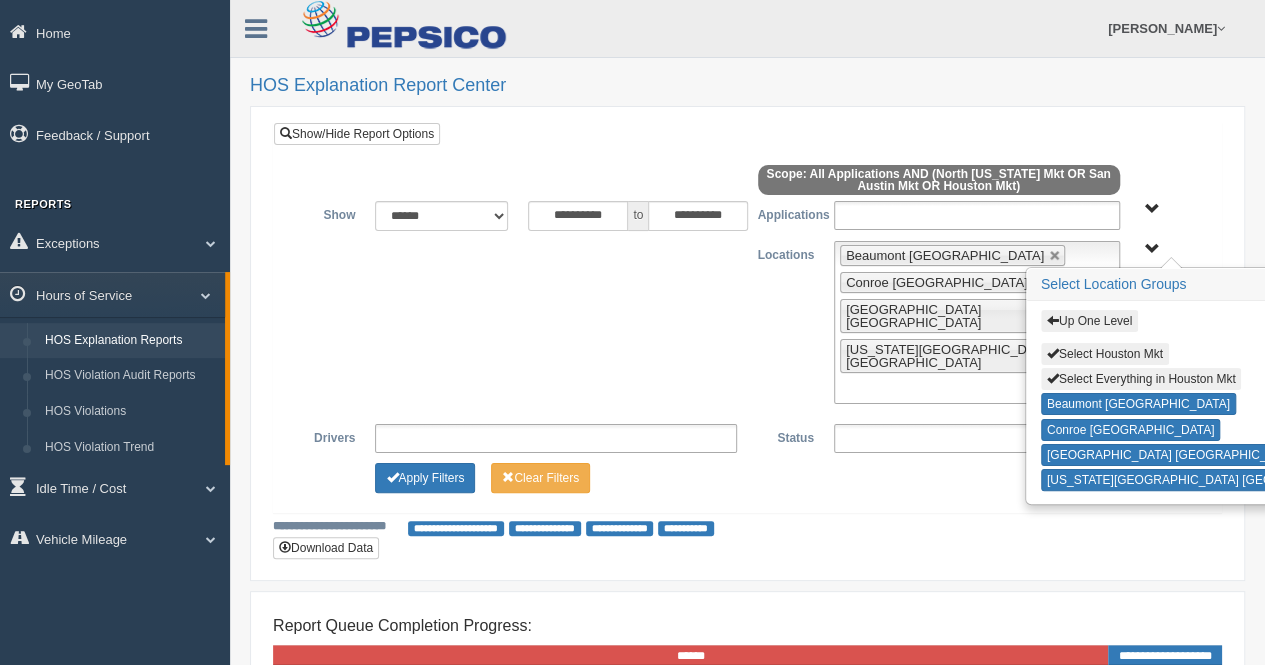 click on "Up One Level" at bounding box center [1089, 321] 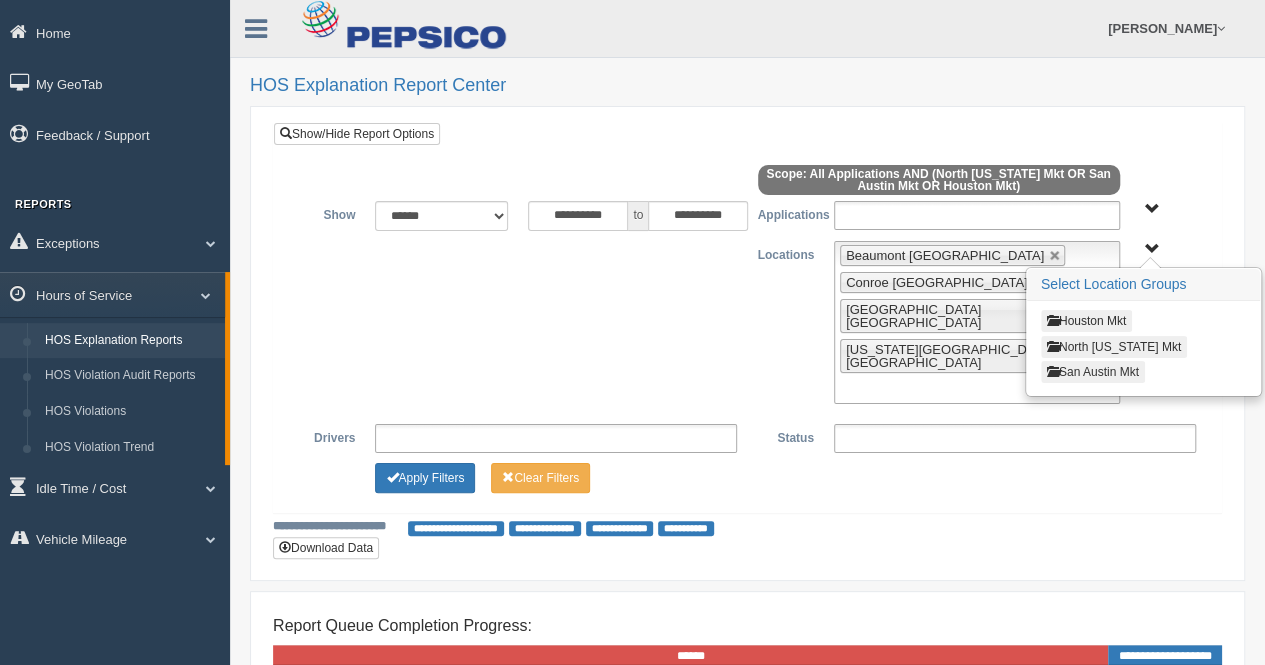 click on "San Austin Mkt" at bounding box center [1093, 372] 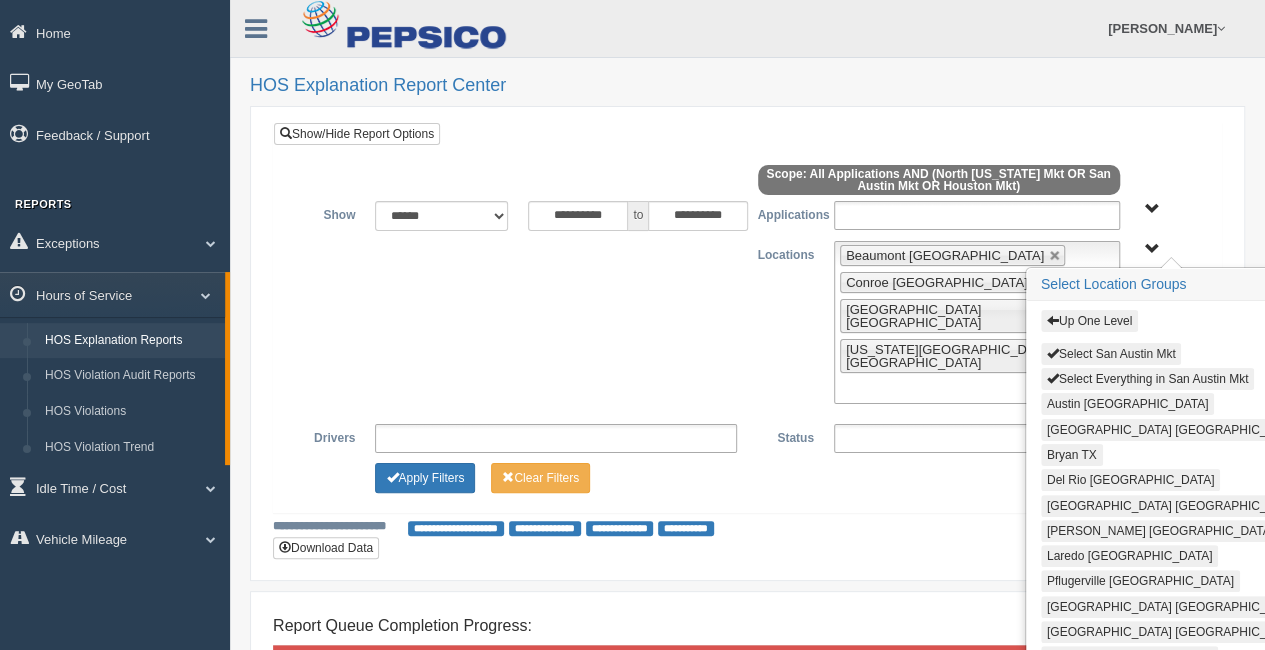 click on "Select San Austin Mkt" at bounding box center (1111, 354) 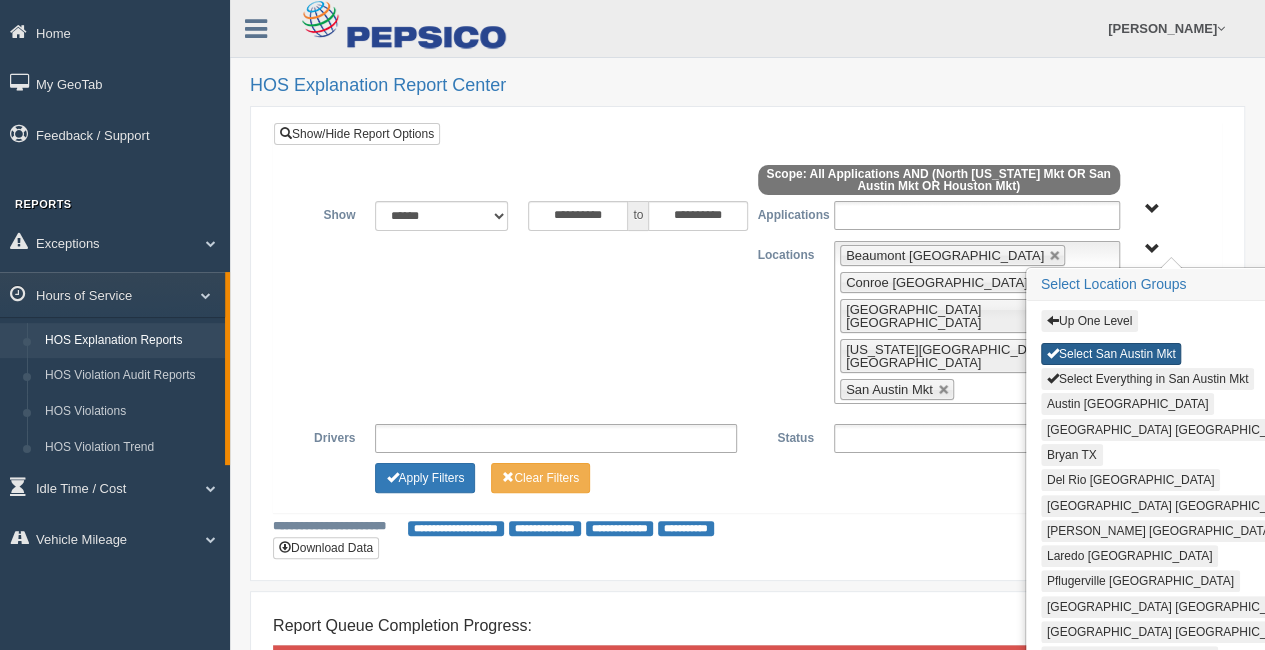 click on "Select San Austin Mkt" at bounding box center (1111, 354) 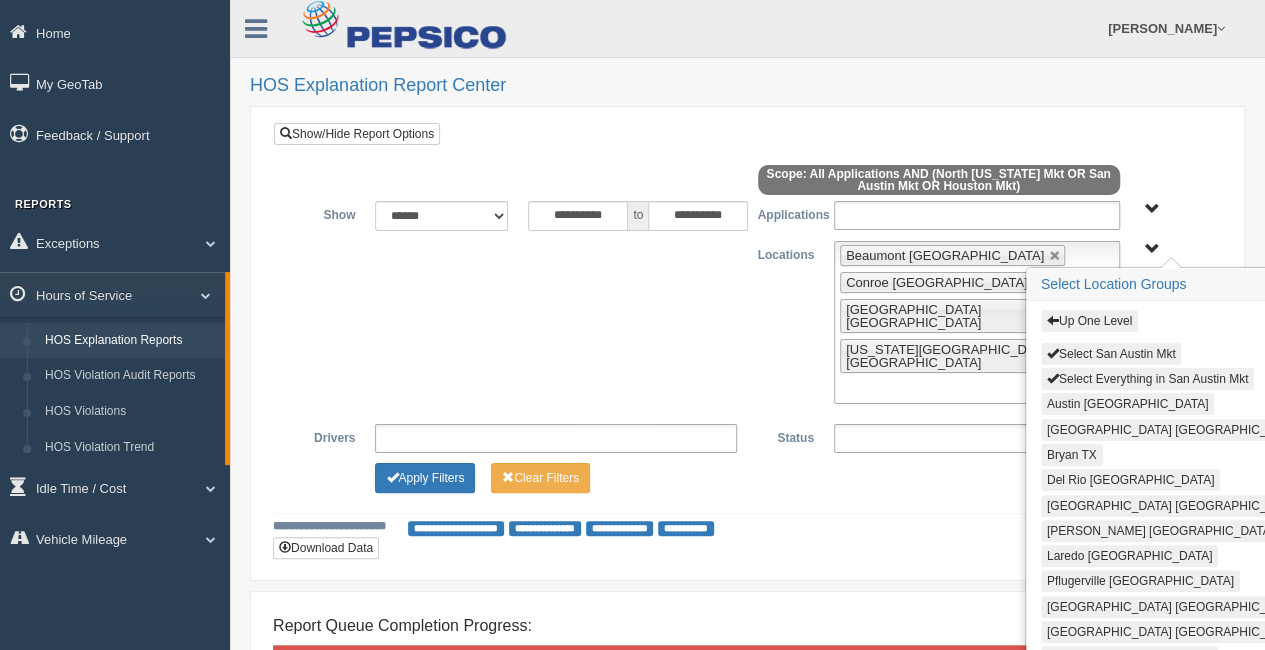 click on "Select Everything in San Austin Mkt" at bounding box center [1147, 379] 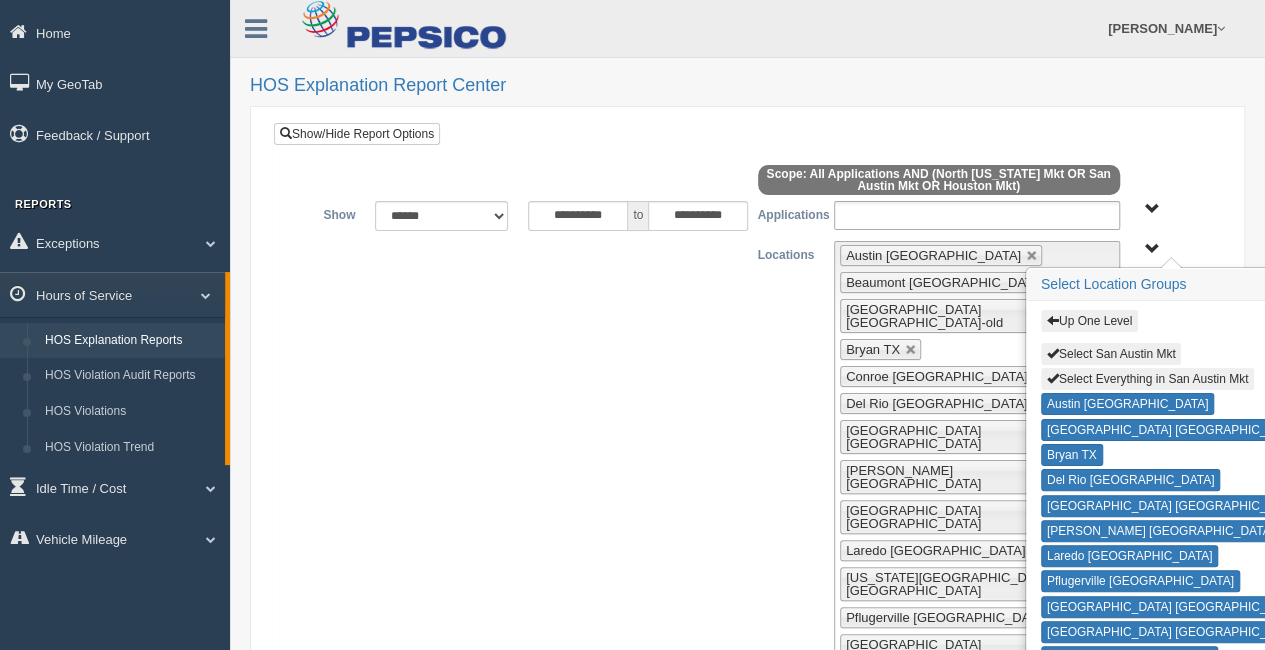 click on "Apply Filters" at bounding box center (425, 907) 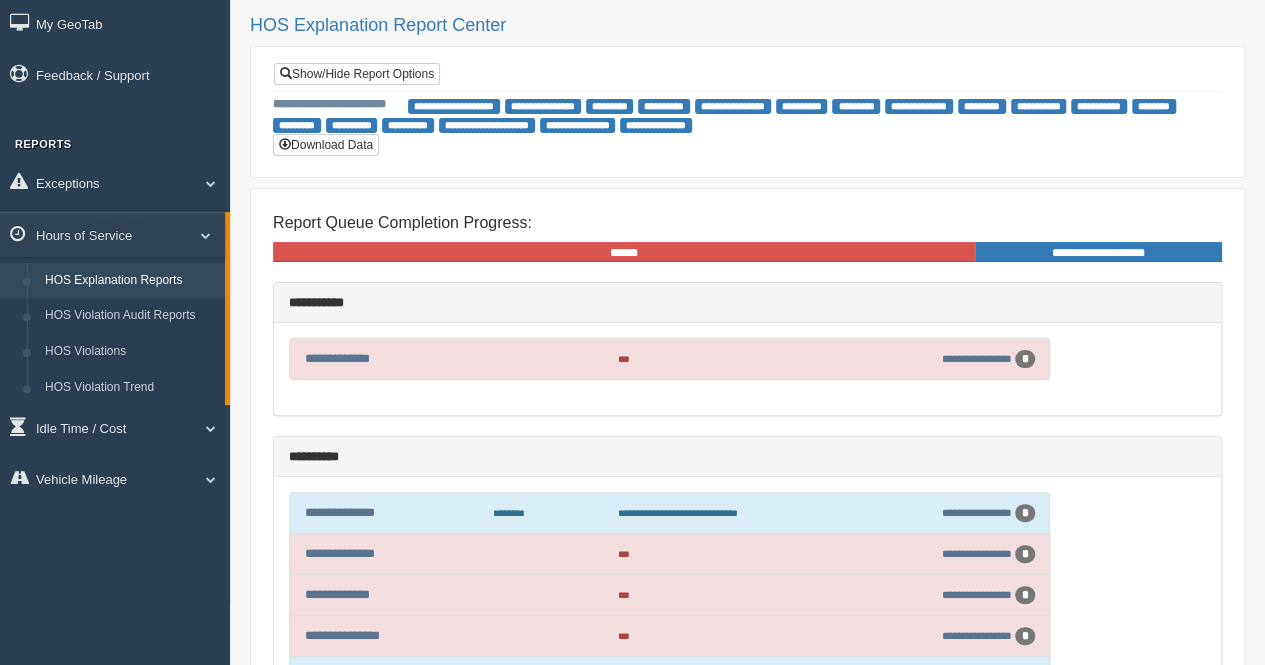 scroll, scrollTop: 100, scrollLeft: 0, axis: vertical 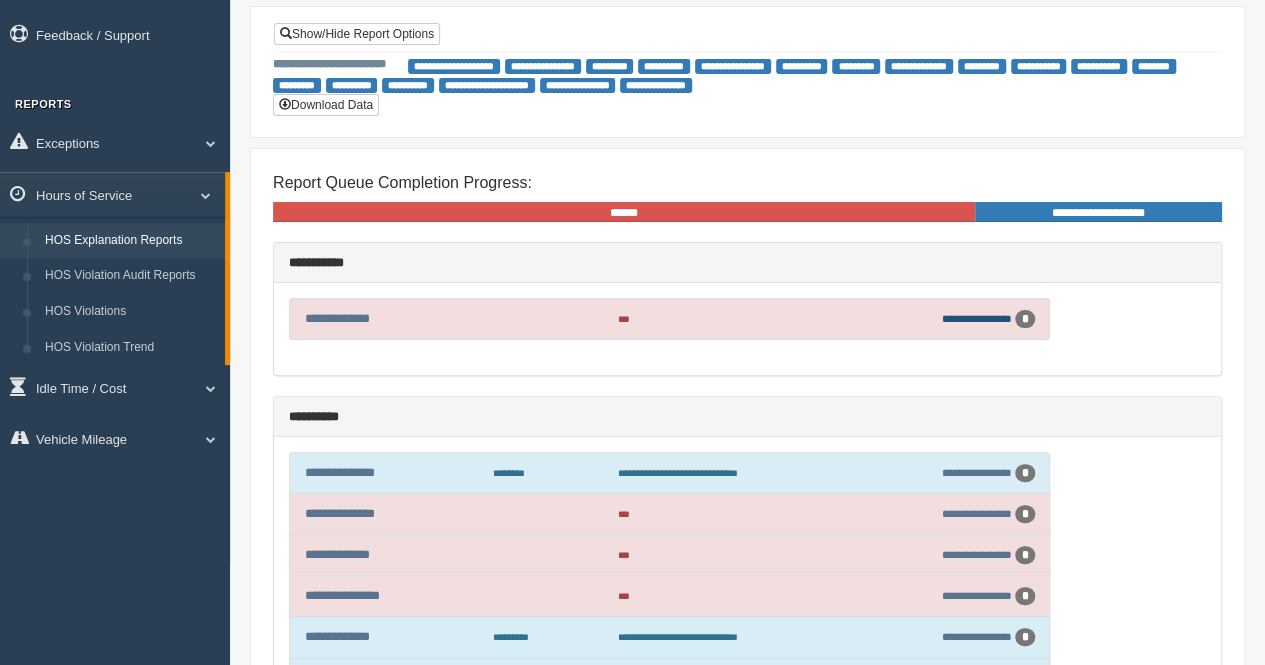 click on "**********" at bounding box center [952, 319] 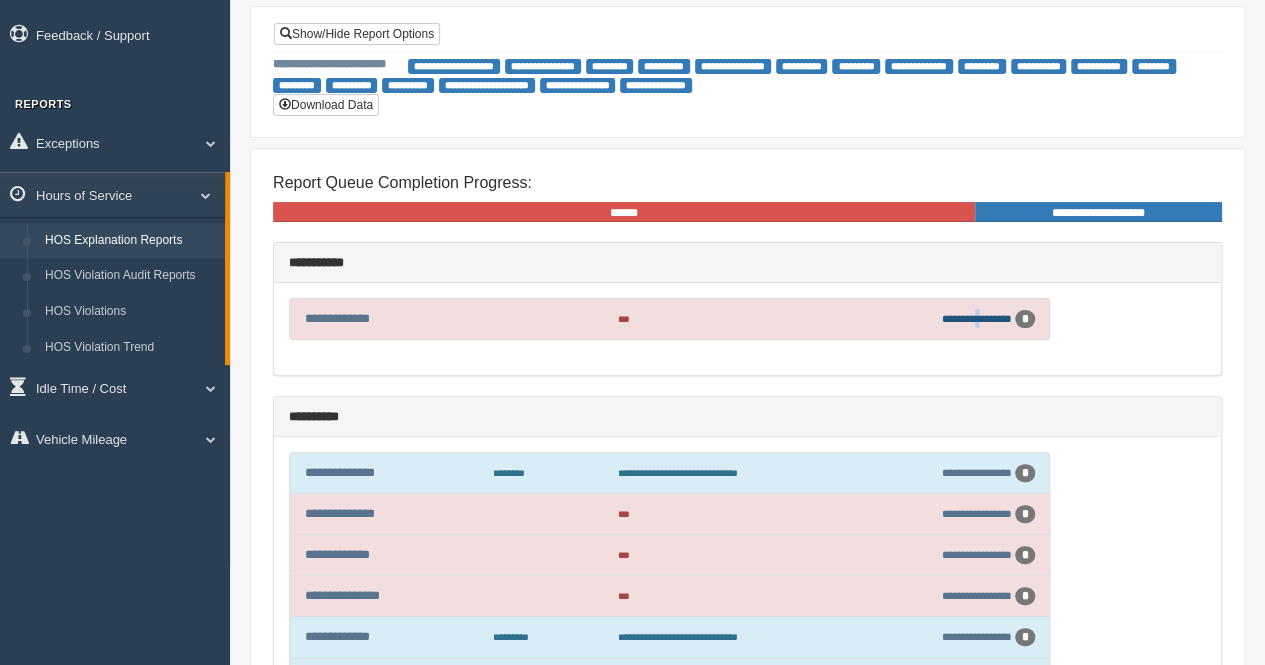 click on "**********" at bounding box center (977, 318) 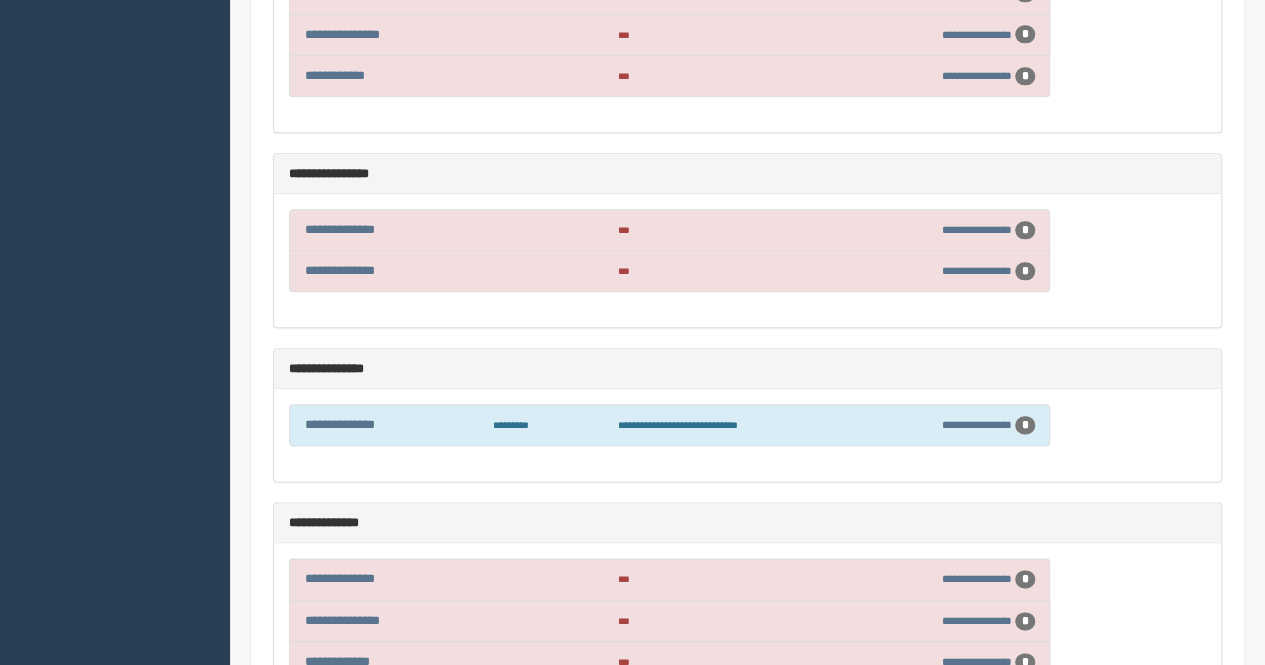 scroll, scrollTop: 1000, scrollLeft: 0, axis: vertical 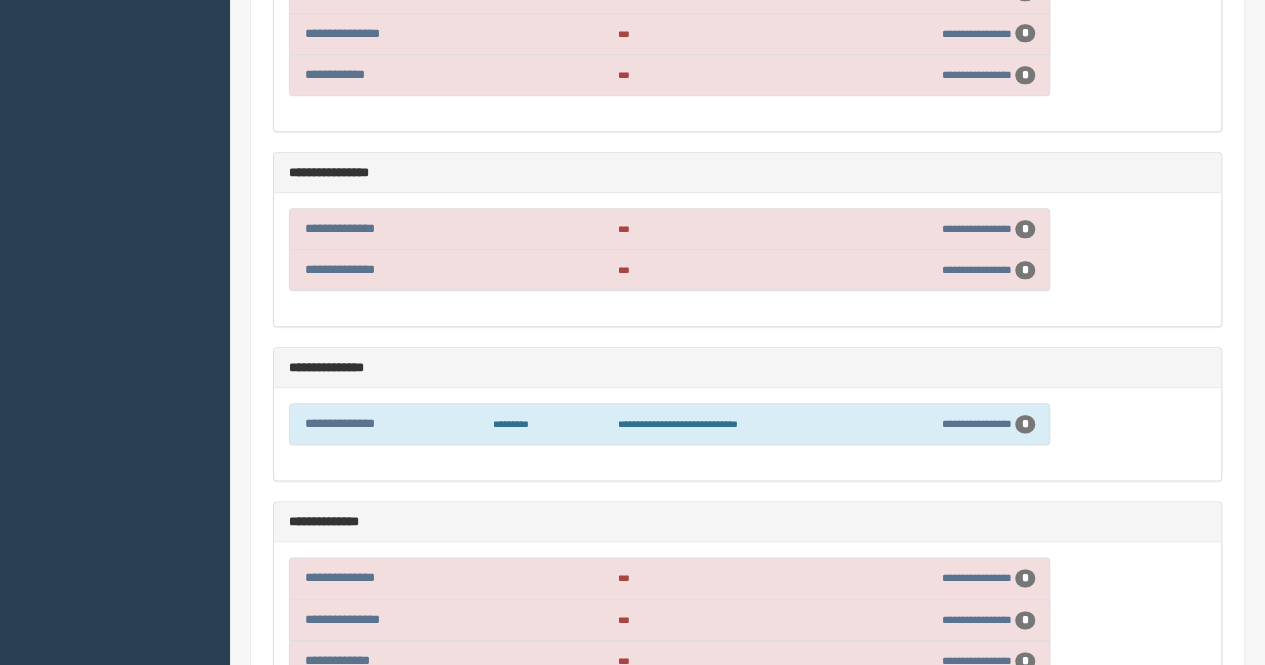 click on "**********" at bounding box center [952, 229] 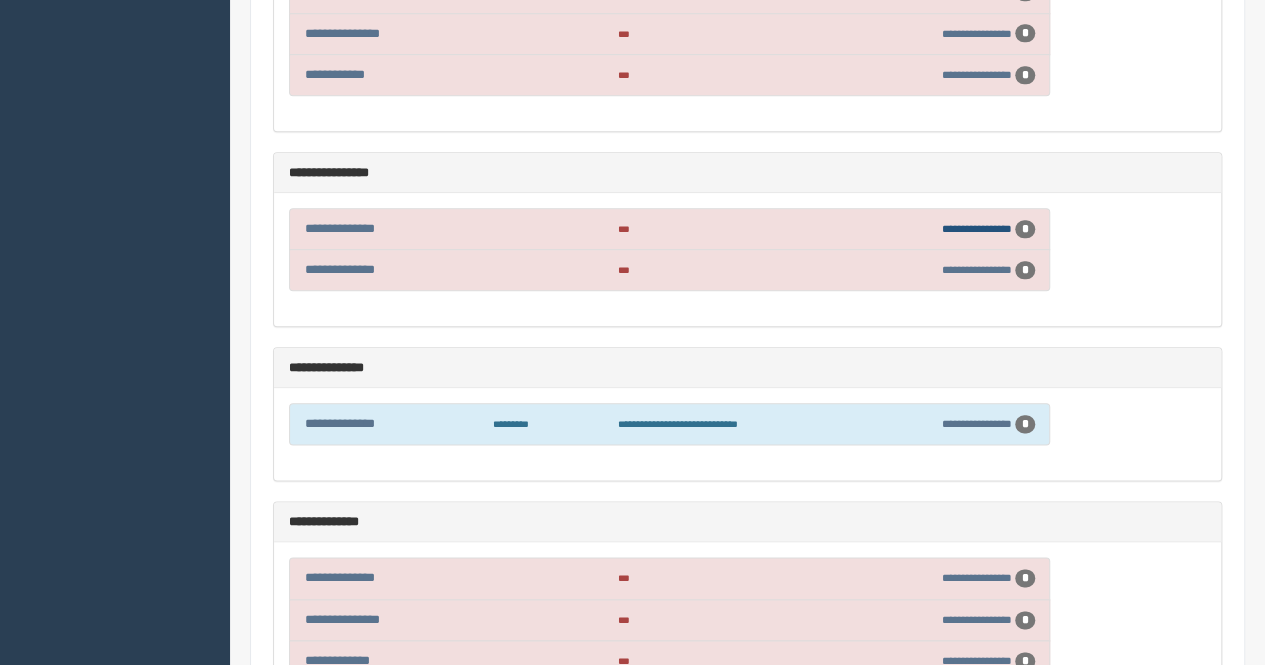 click on "**********" at bounding box center [977, 228] 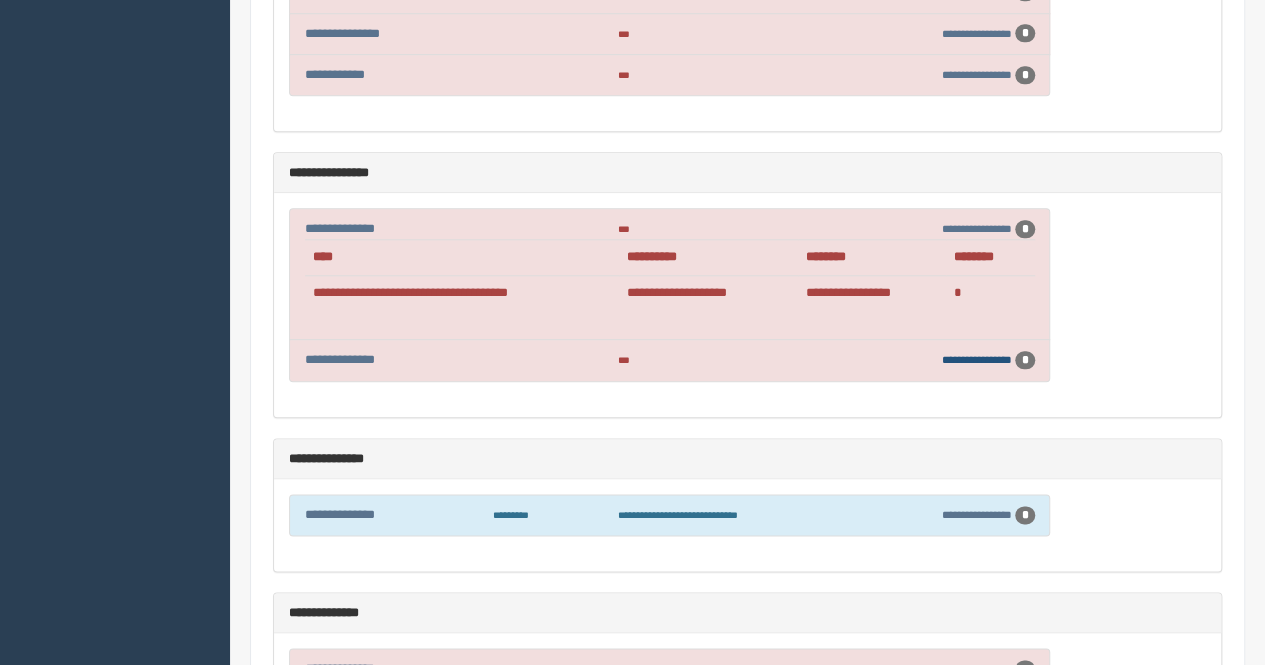 click on "**********" at bounding box center [977, 359] 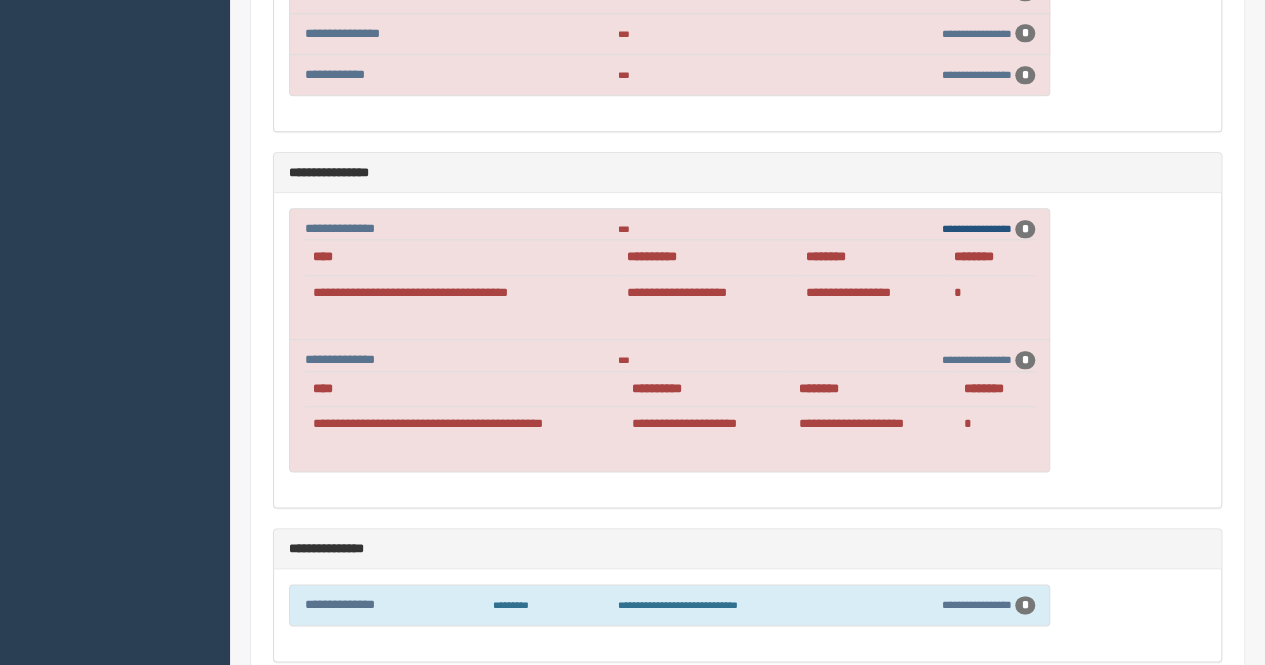 click on "**********" at bounding box center [977, 228] 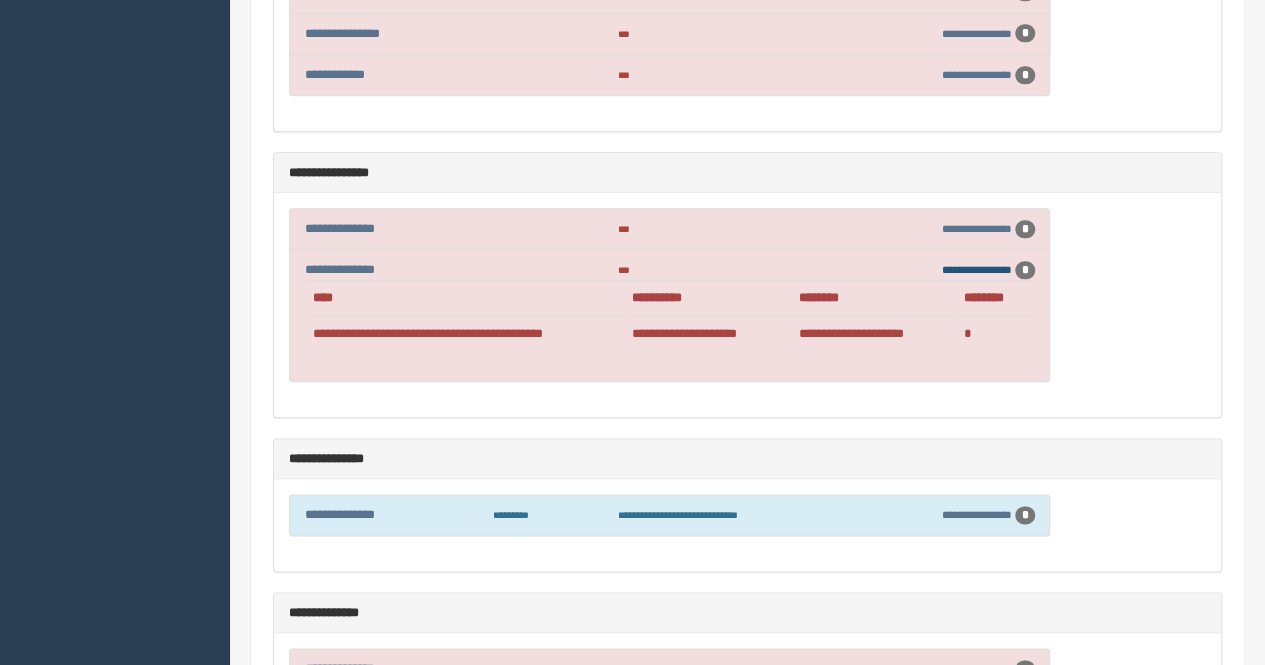 click on "**********" at bounding box center (977, 269) 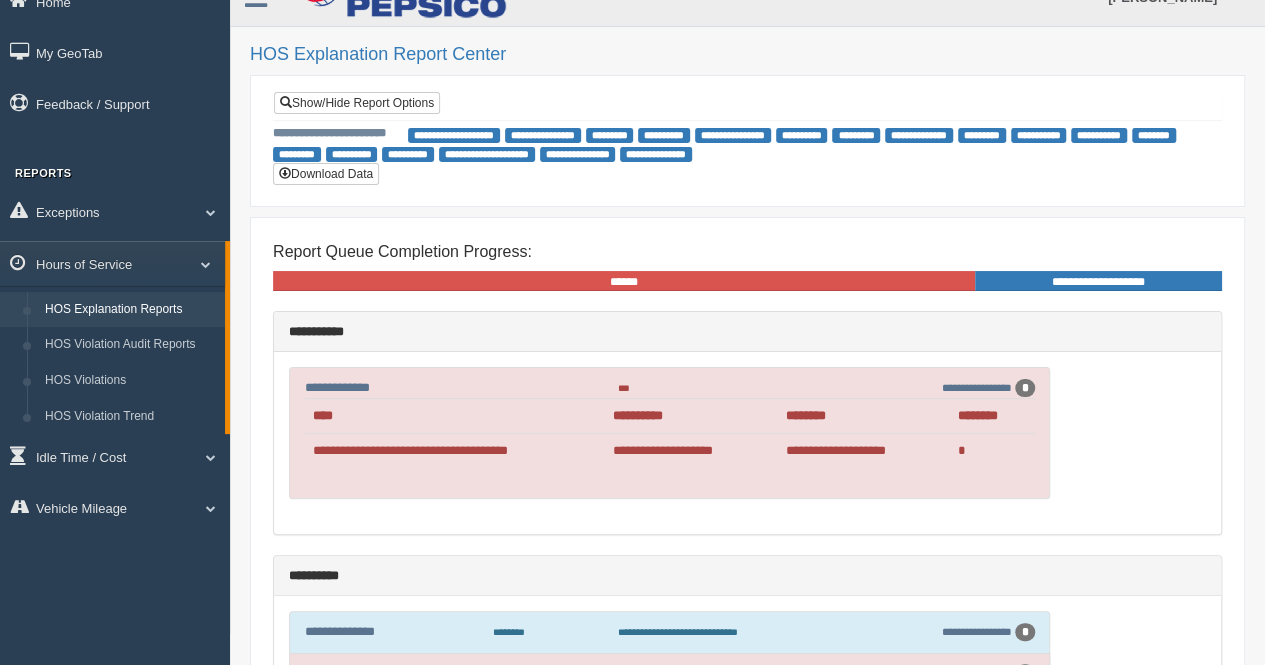 scroll, scrollTop: 0, scrollLeft: 0, axis: both 